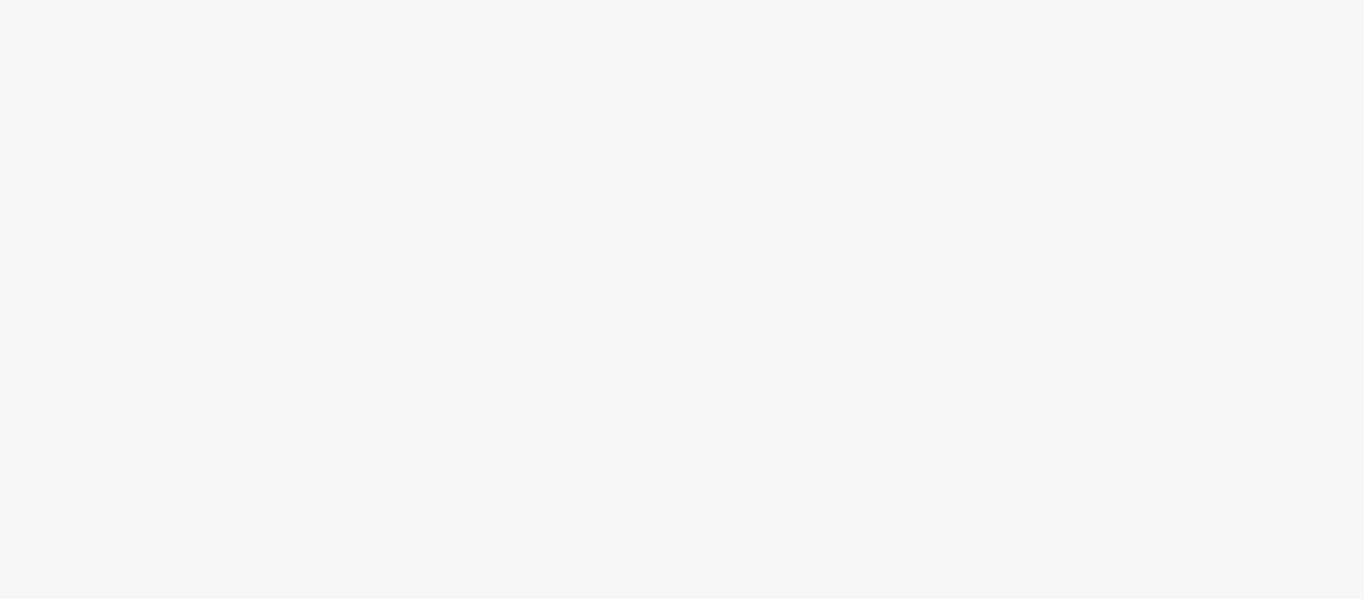 scroll, scrollTop: 0, scrollLeft: 0, axis: both 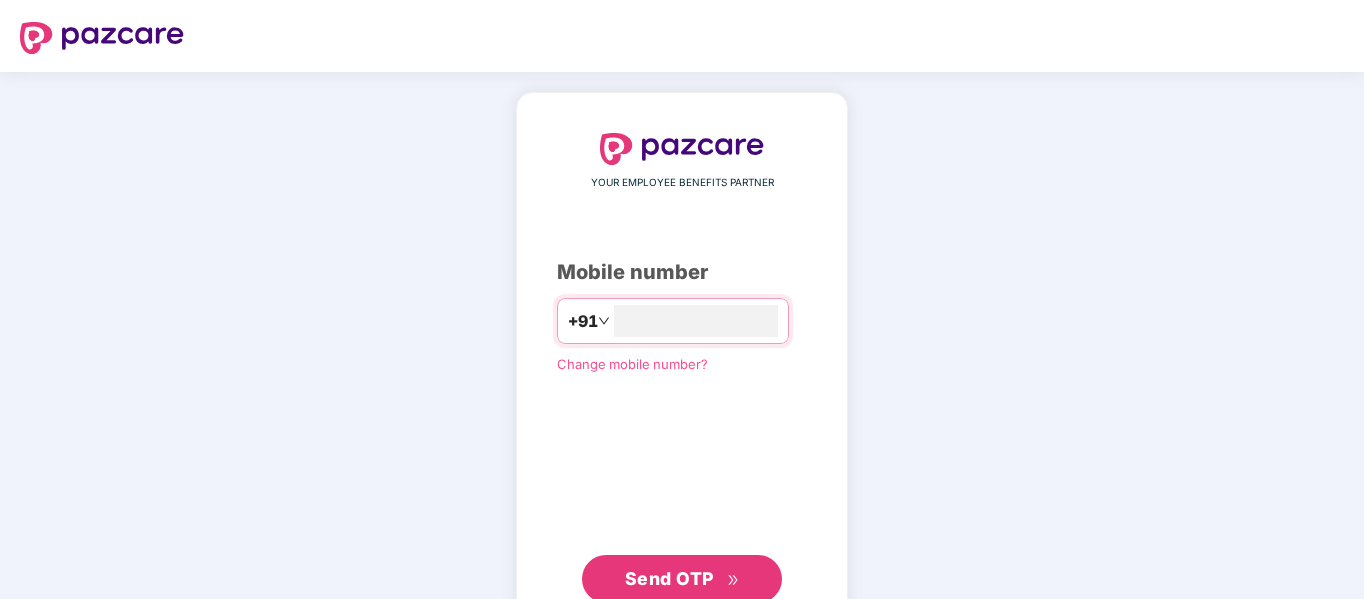 type on "**********" 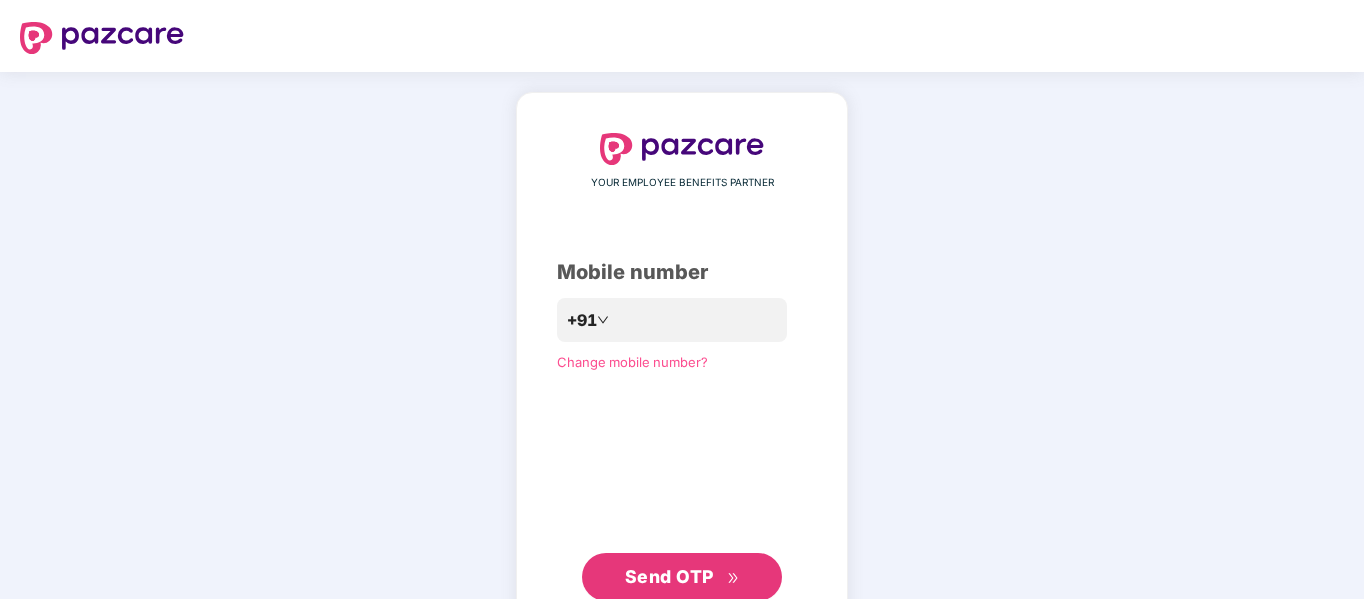 click on "Send OTP" at bounding box center (682, 577) 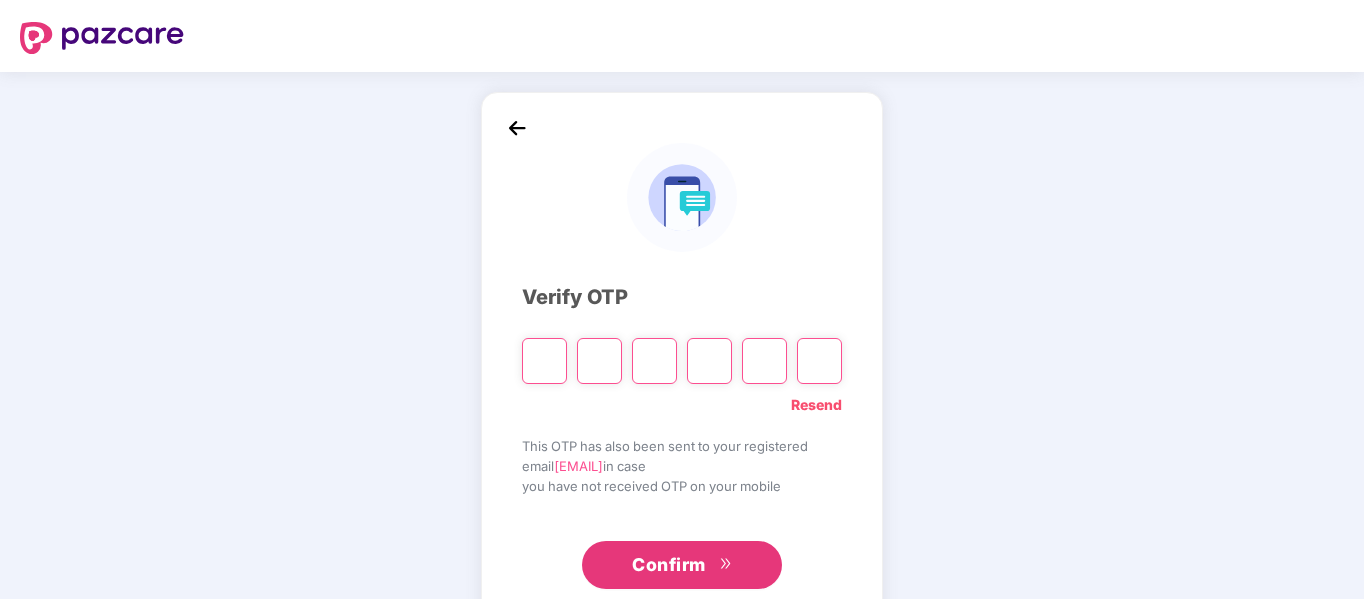 type on "*" 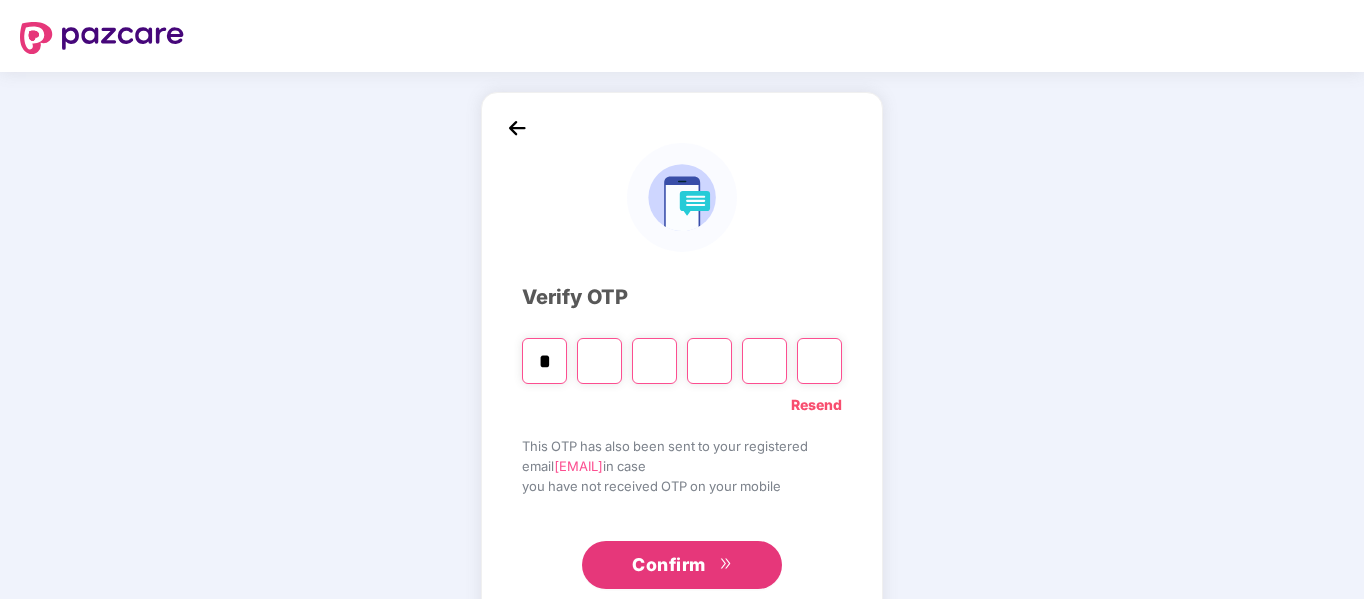 type on "*" 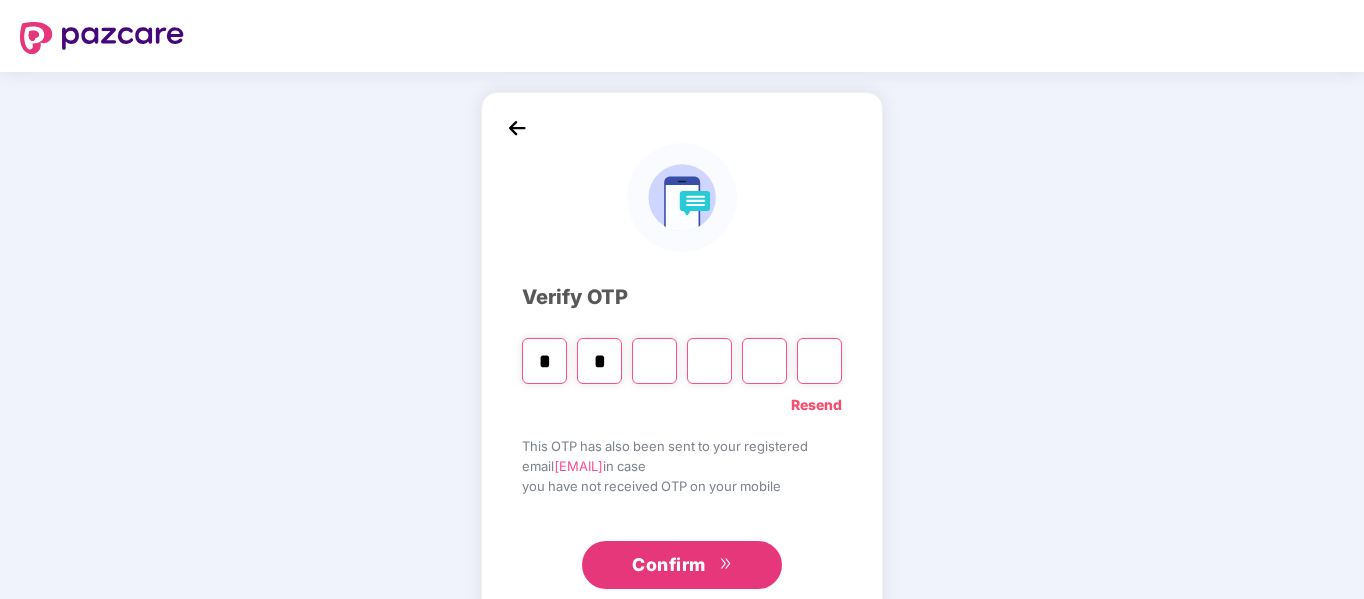 type on "*" 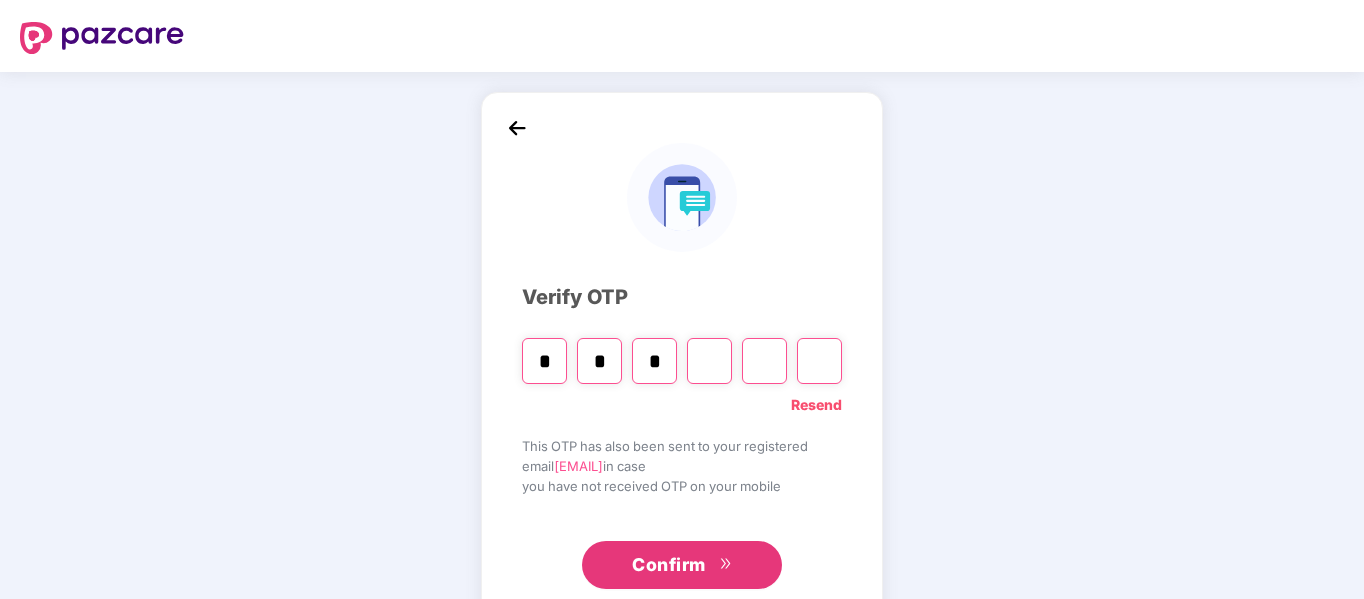 type on "*" 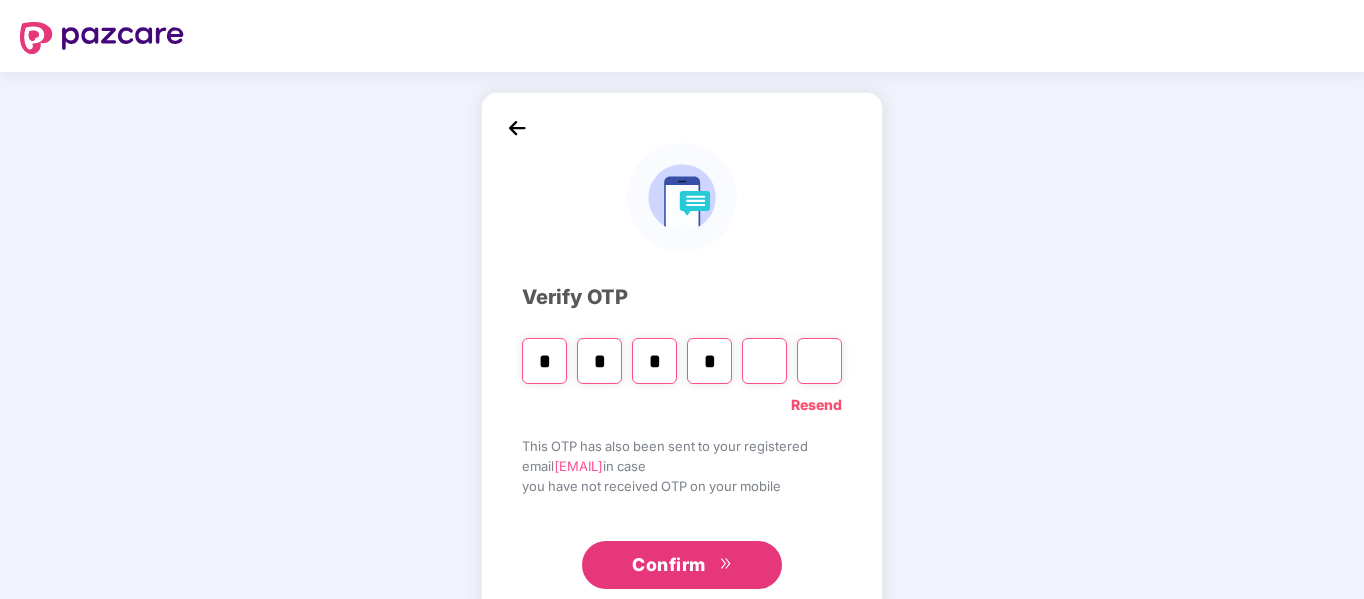 type on "*" 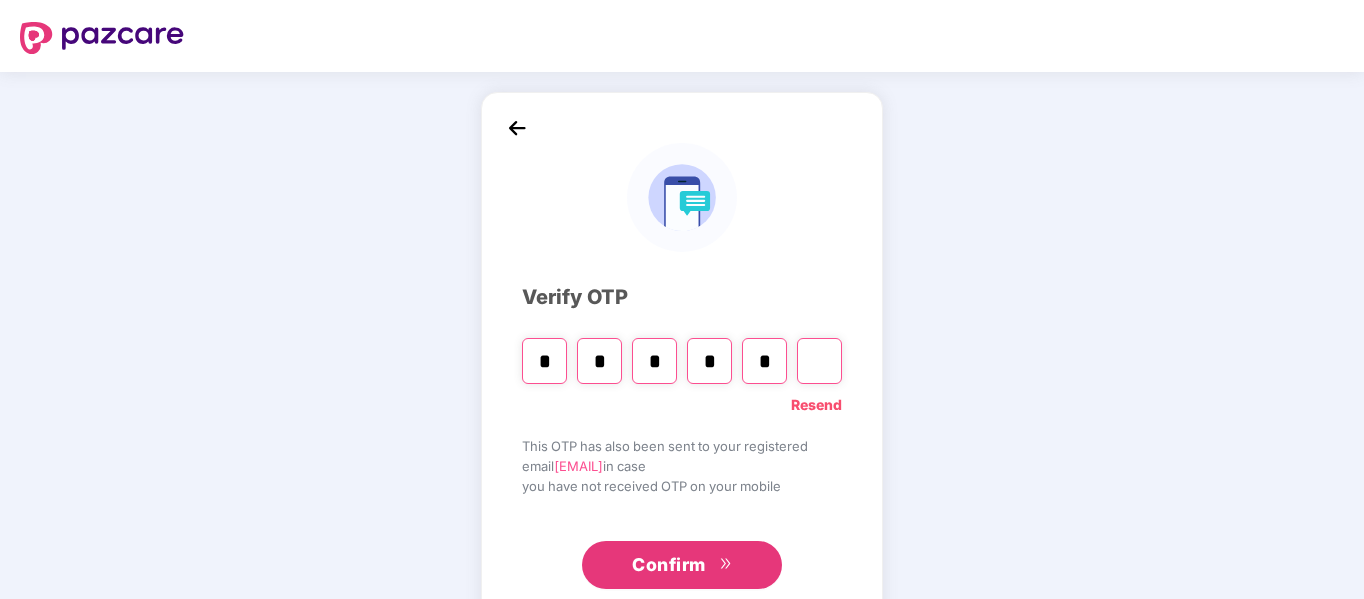 type on "*" 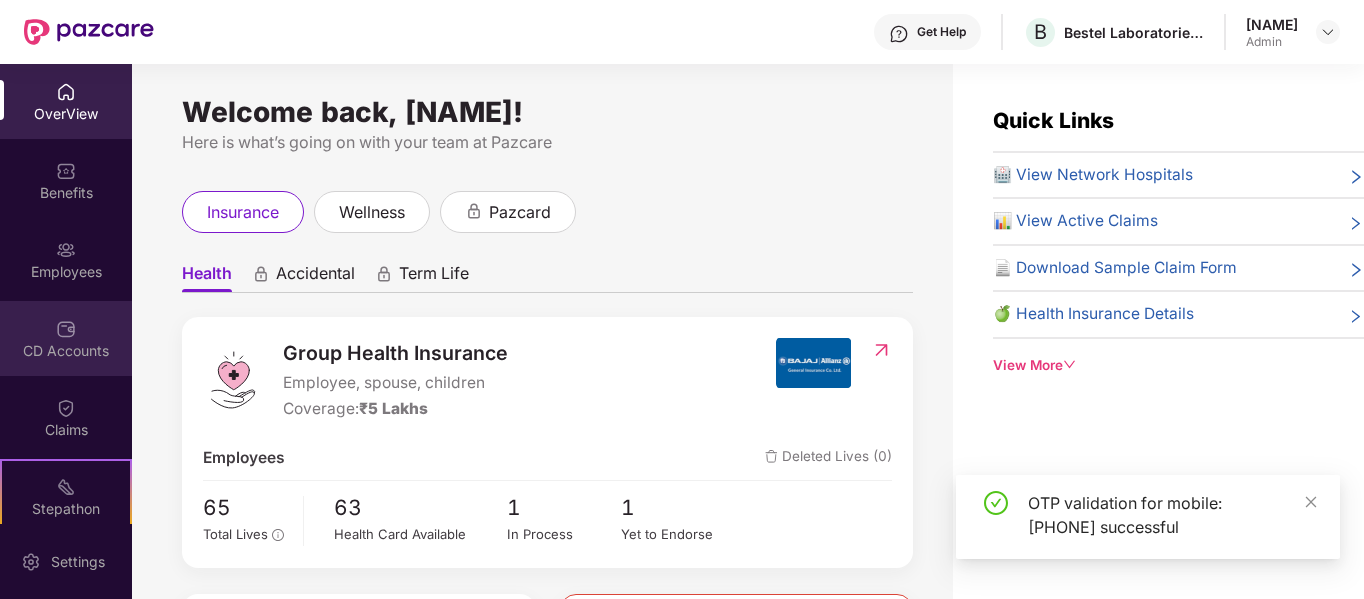 click at bounding box center (66, 329) 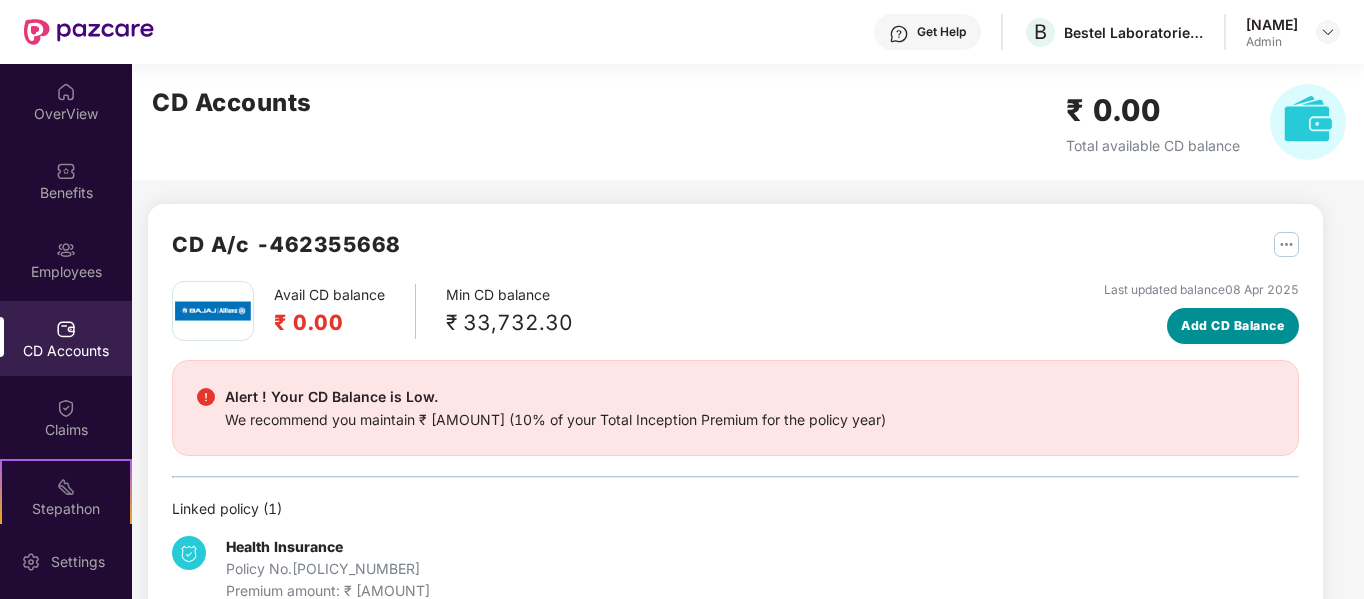 click on "Add CD Balance" at bounding box center [1232, 325] 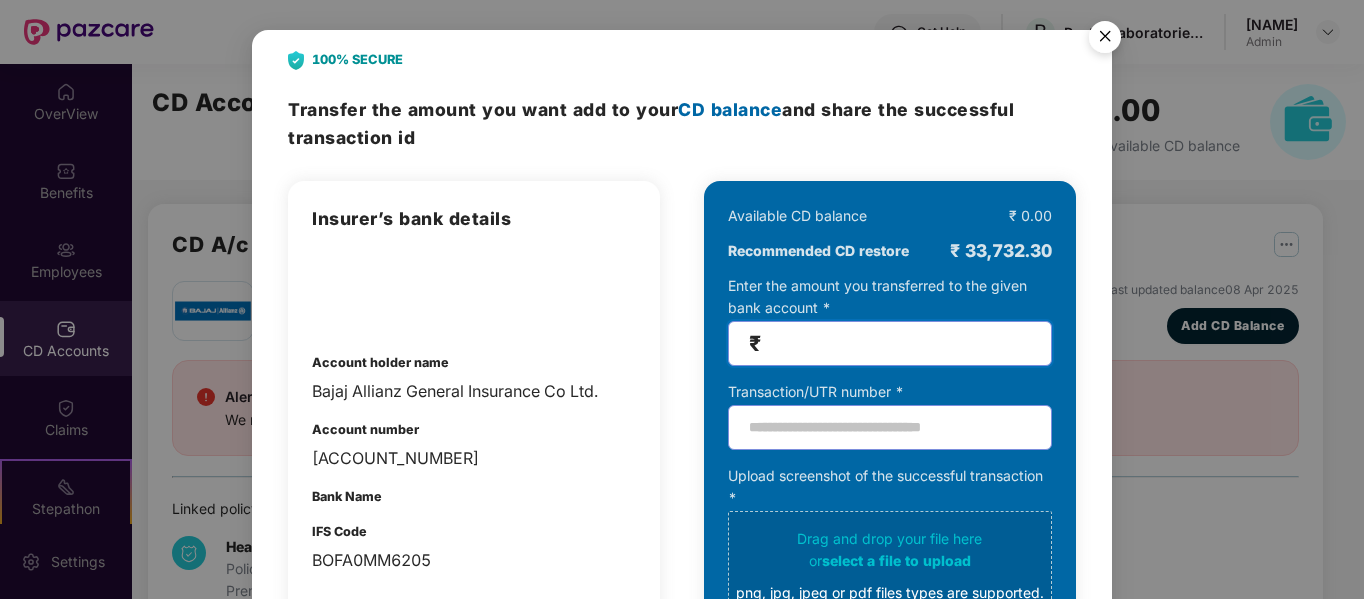 click at bounding box center (898, 343) 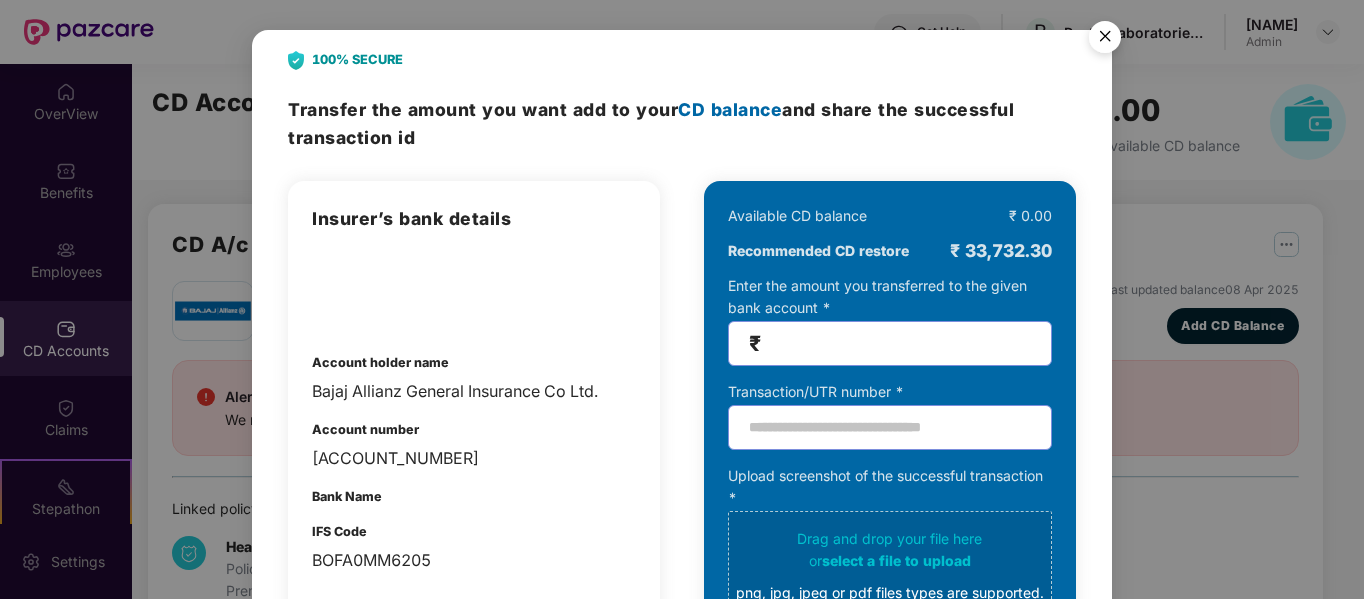click at bounding box center (1105, 40) 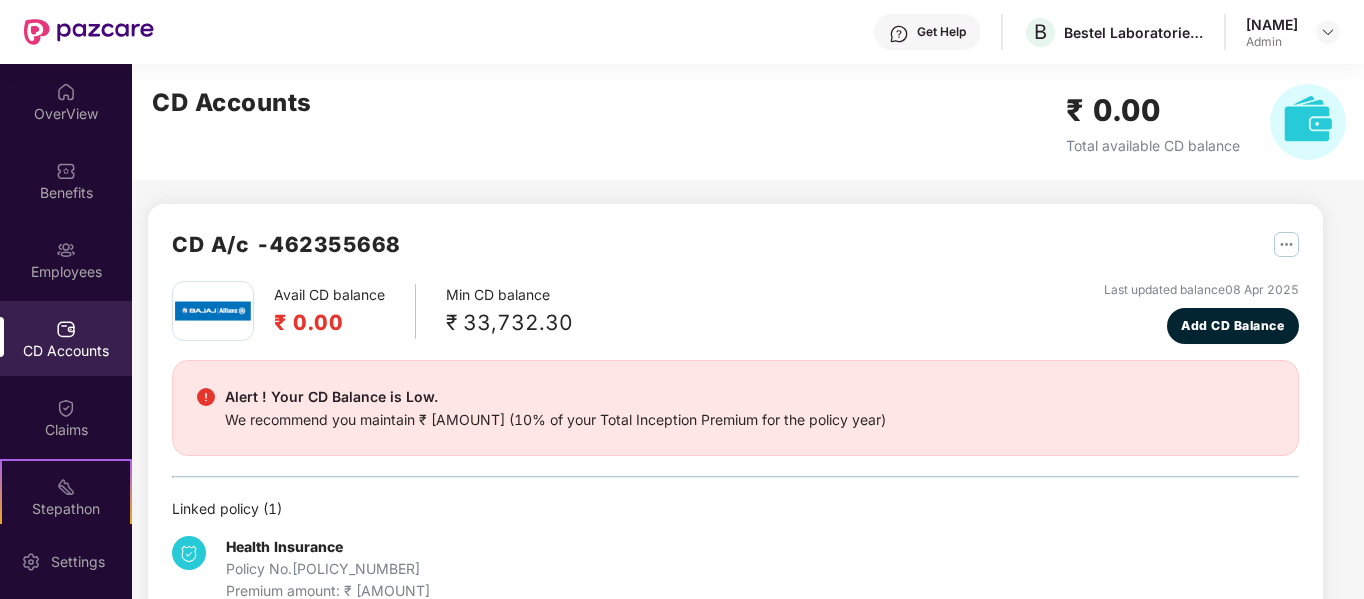 drag, startPoint x: 1361, startPoint y: 192, endPoint x: 1362, endPoint y: 239, distance: 47.010635 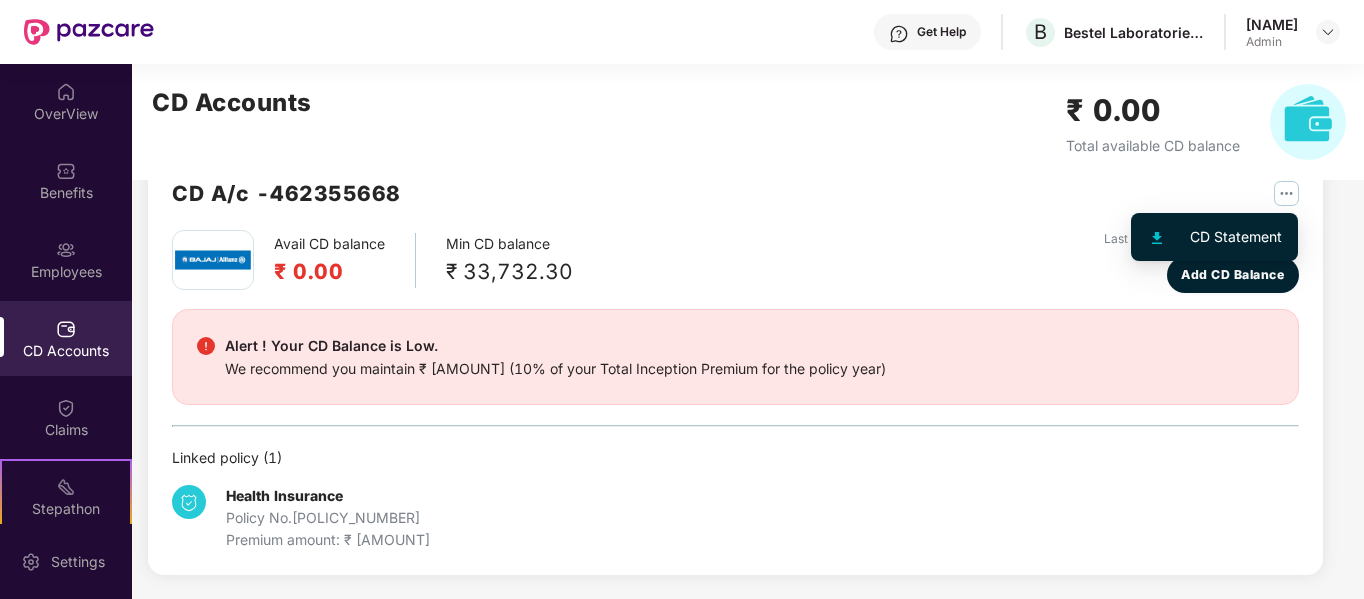 click at bounding box center [1286, 193] 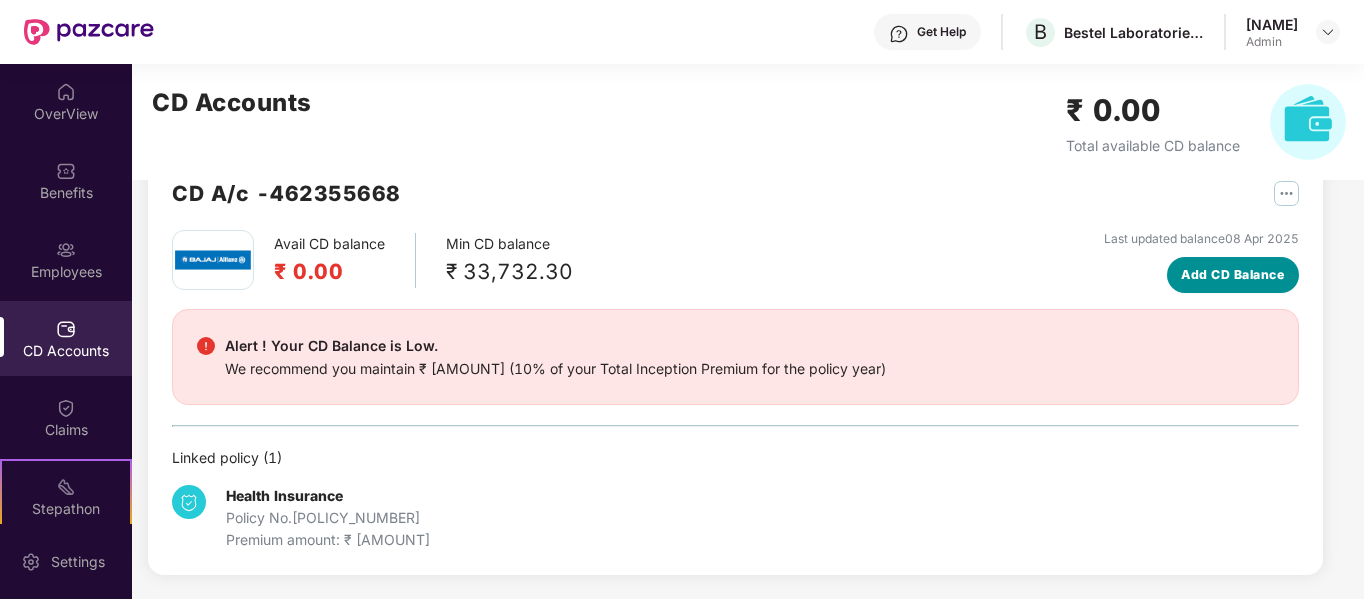 click on "Add CD Balance" at bounding box center [1232, 274] 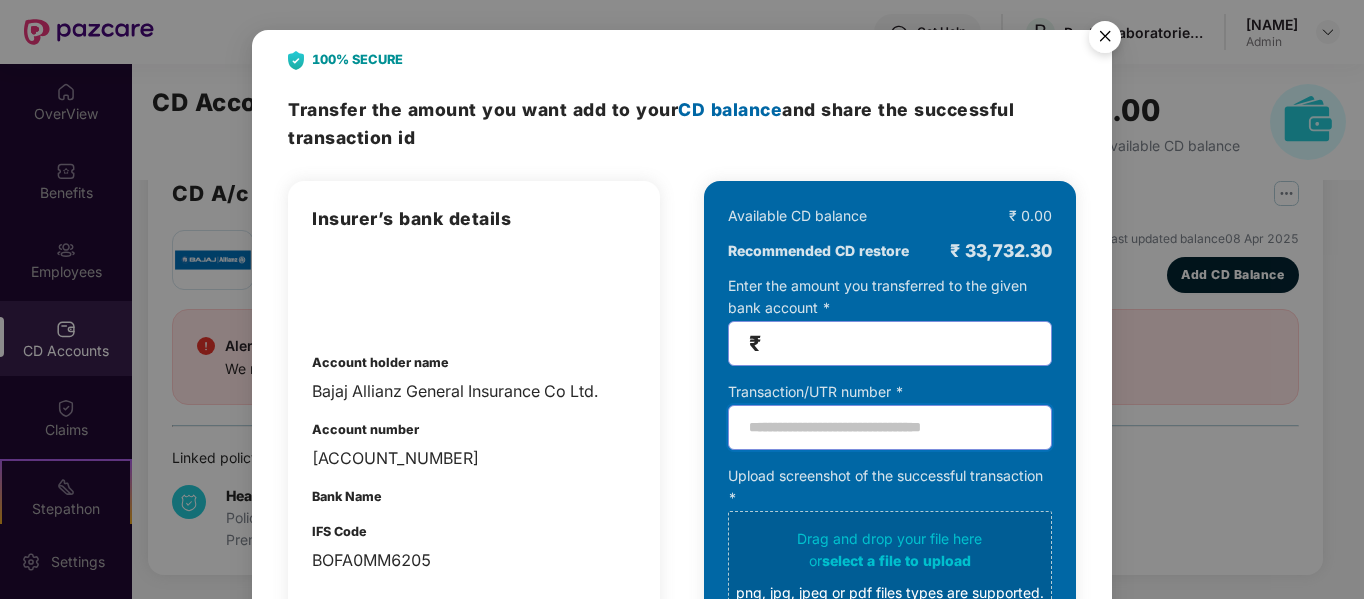 click at bounding box center [890, 427] 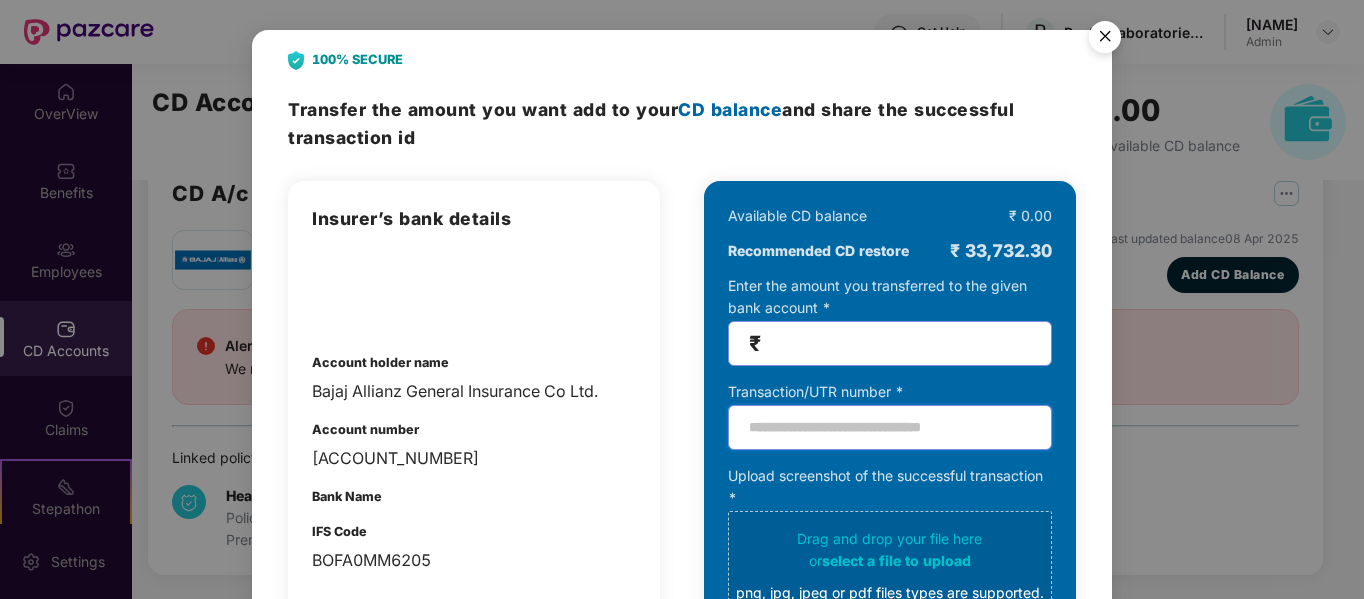 paste on "**********" 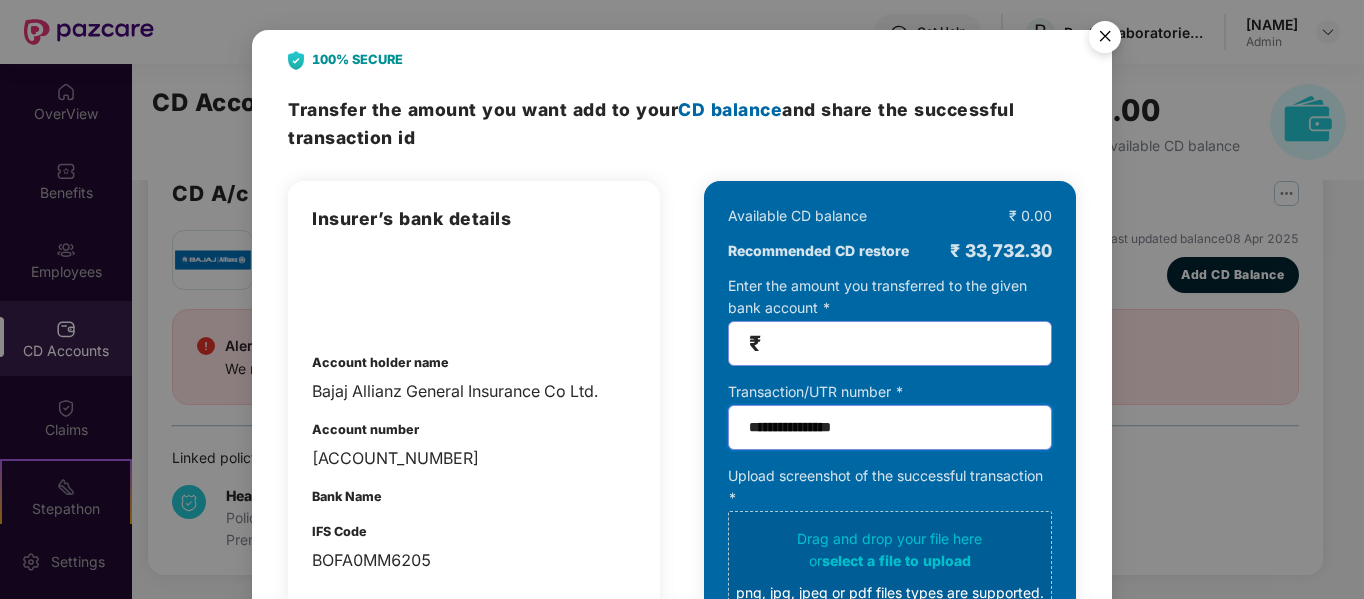 type on "**********" 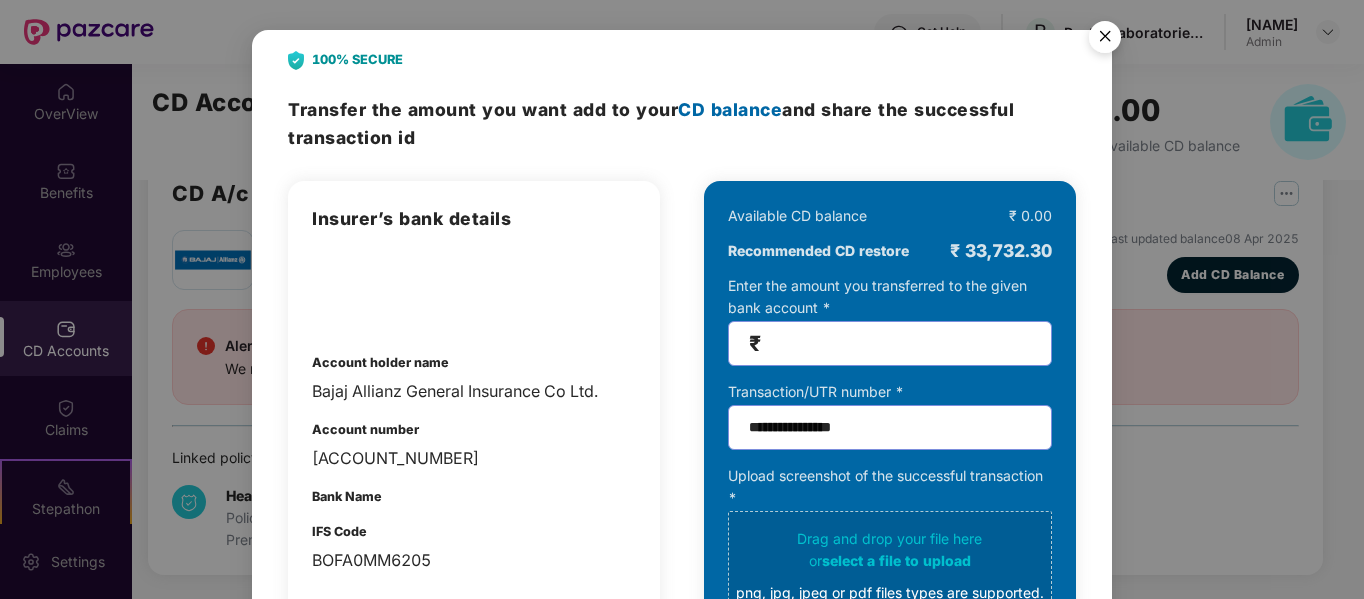 click on "select a file to upload" at bounding box center [896, 560] 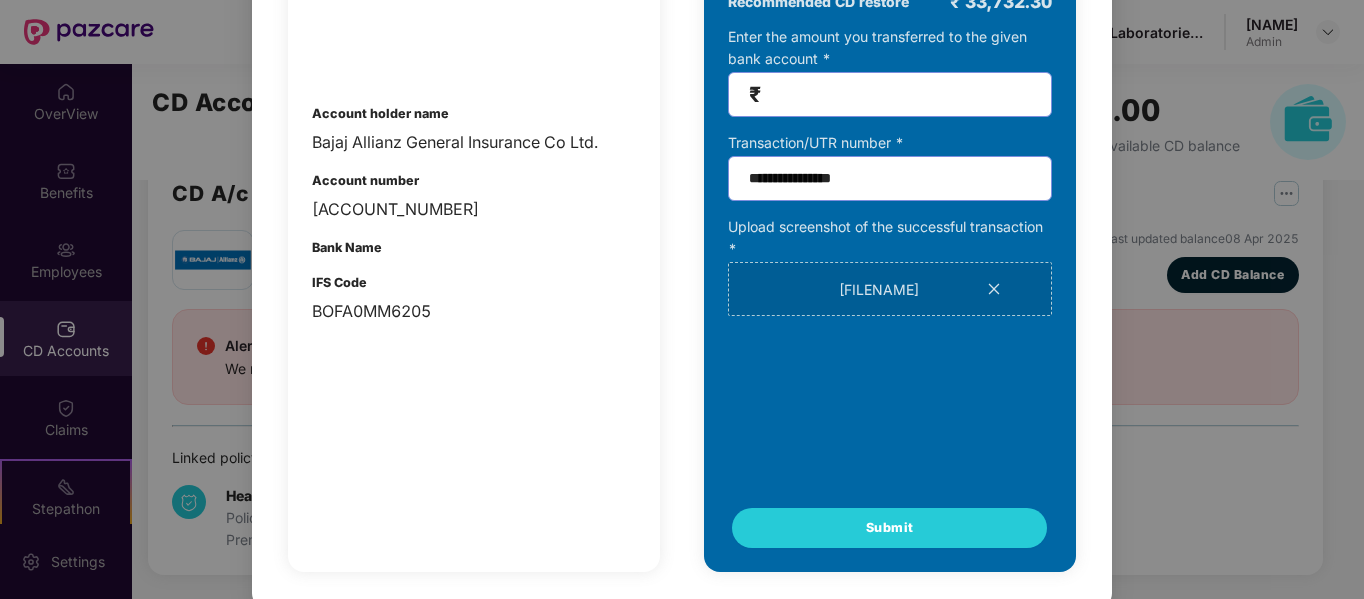scroll, scrollTop: 269, scrollLeft: 0, axis: vertical 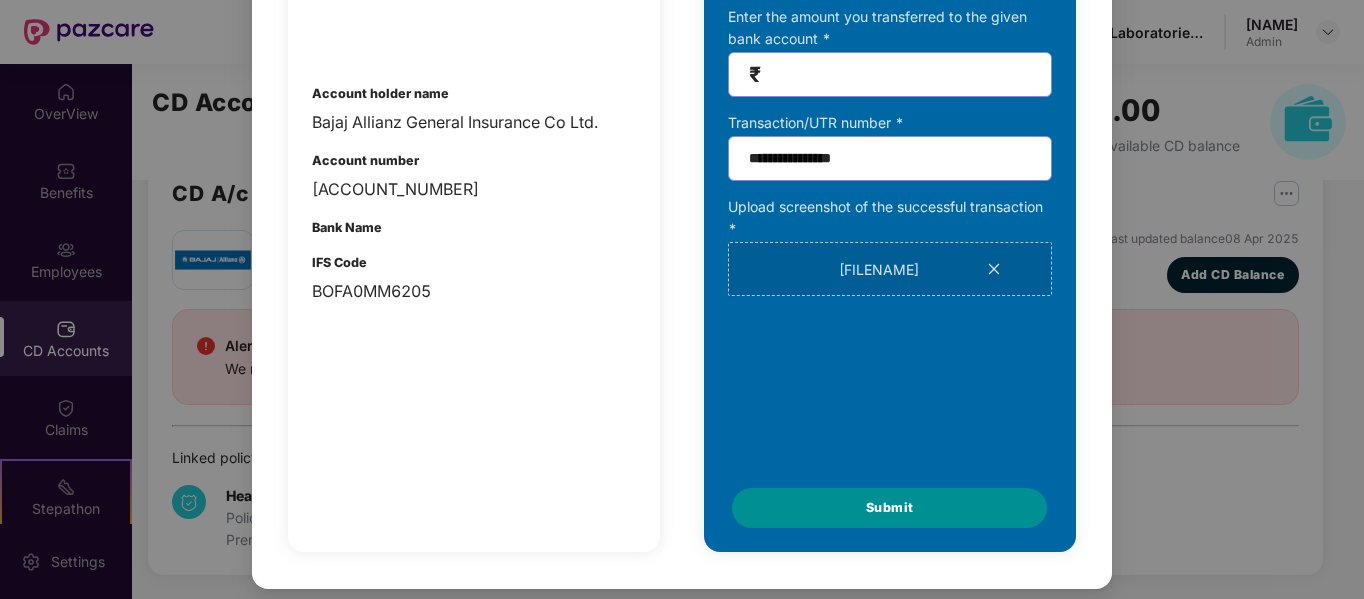 click on "Submit" at bounding box center (889, 508) 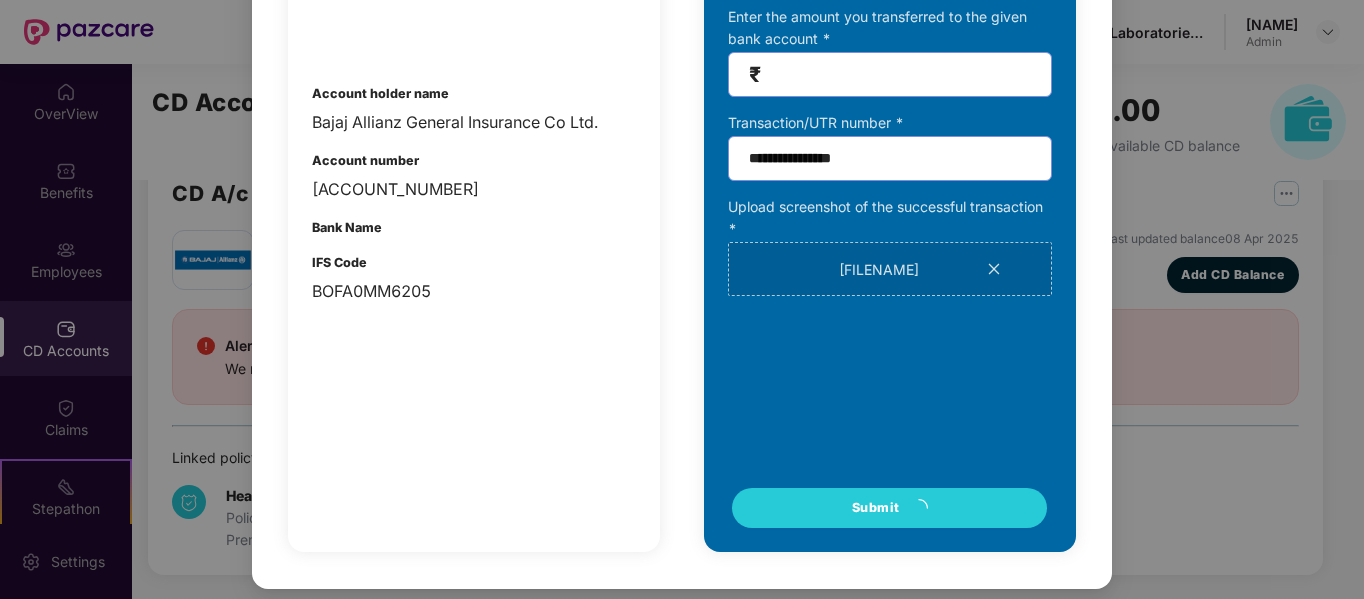 click on "**********" at bounding box center [682, 299] 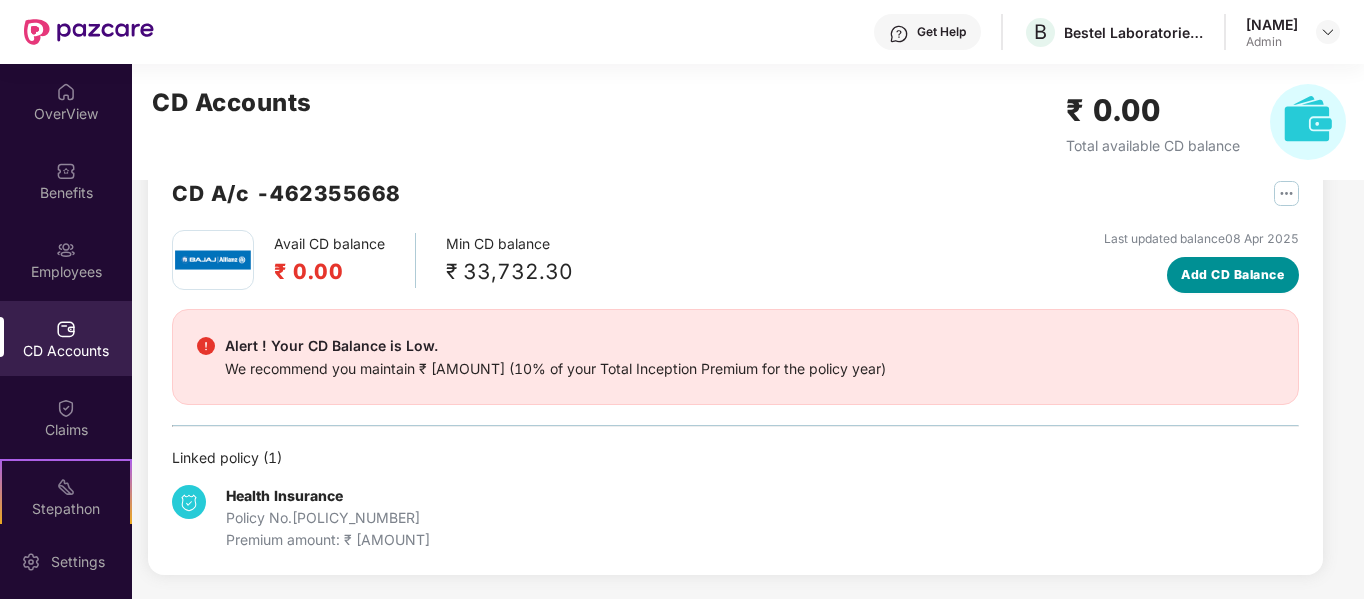 click on "Add CD Balance" at bounding box center (1232, 274) 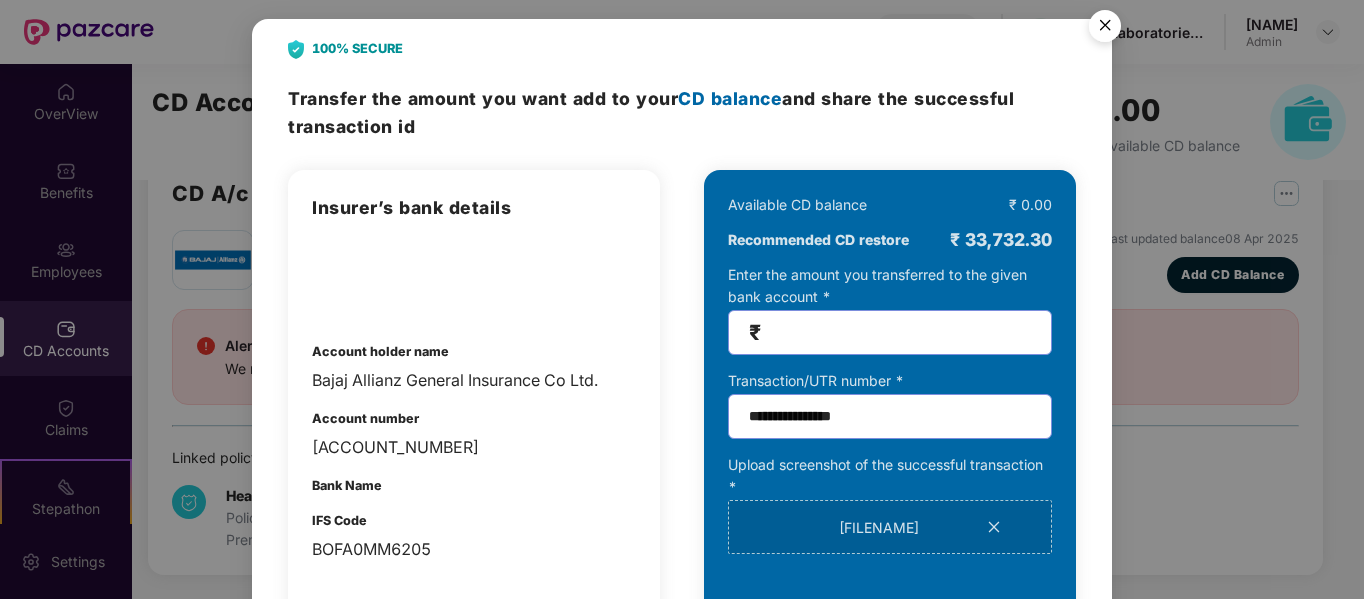 scroll, scrollTop: 0, scrollLeft: 0, axis: both 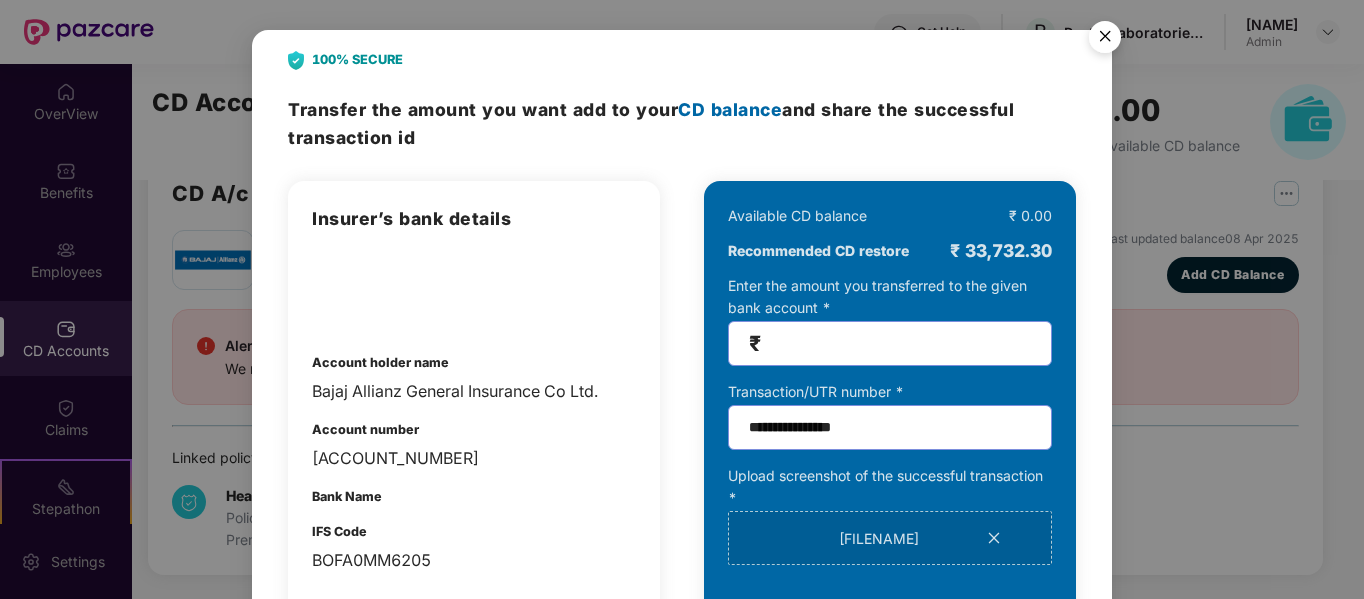 click at bounding box center [1105, 40] 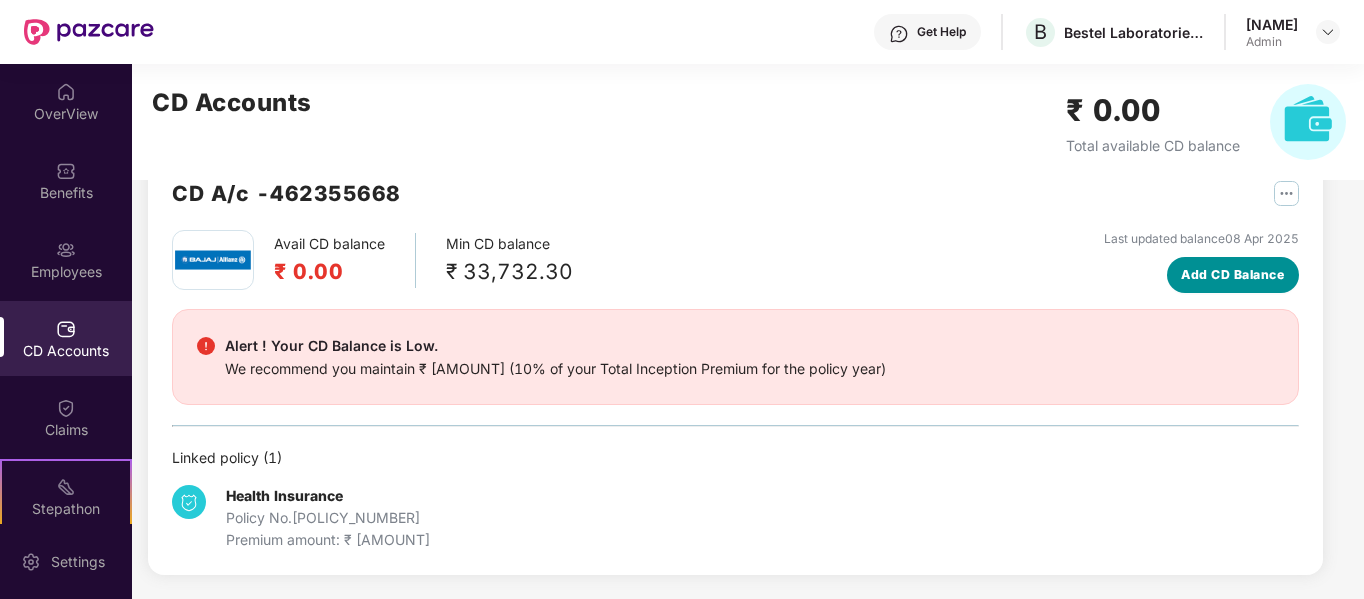click on "Add CD Balance" at bounding box center (1232, 274) 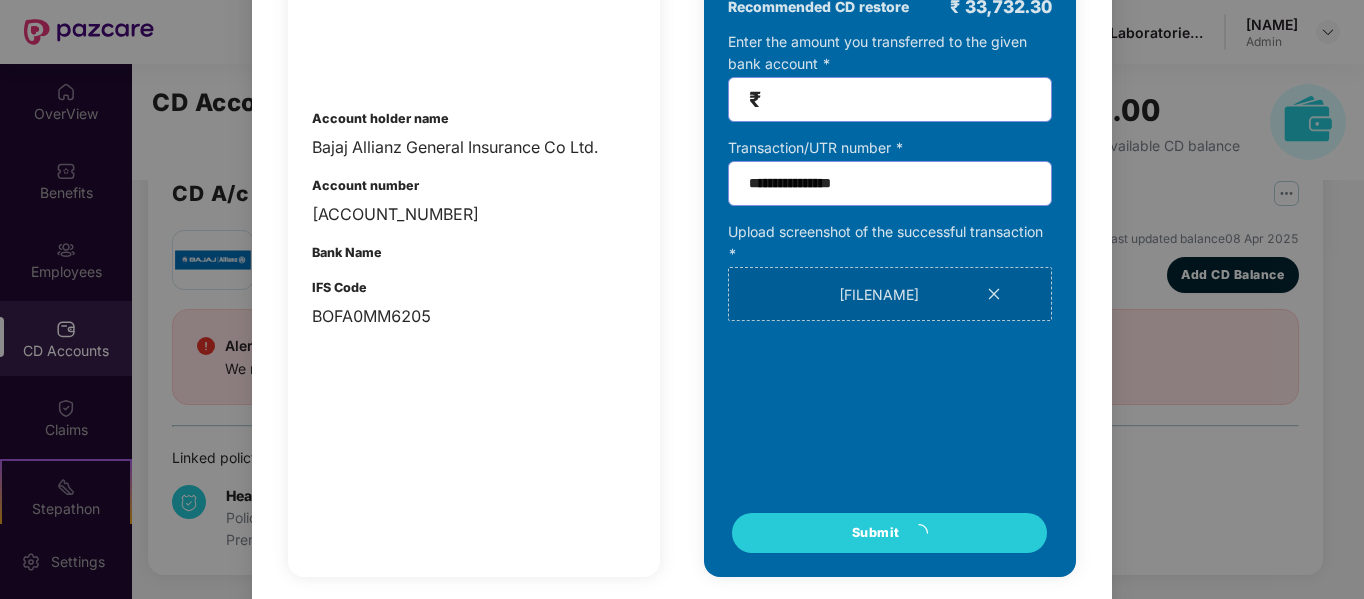 scroll, scrollTop: 269, scrollLeft: 0, axis: vertical 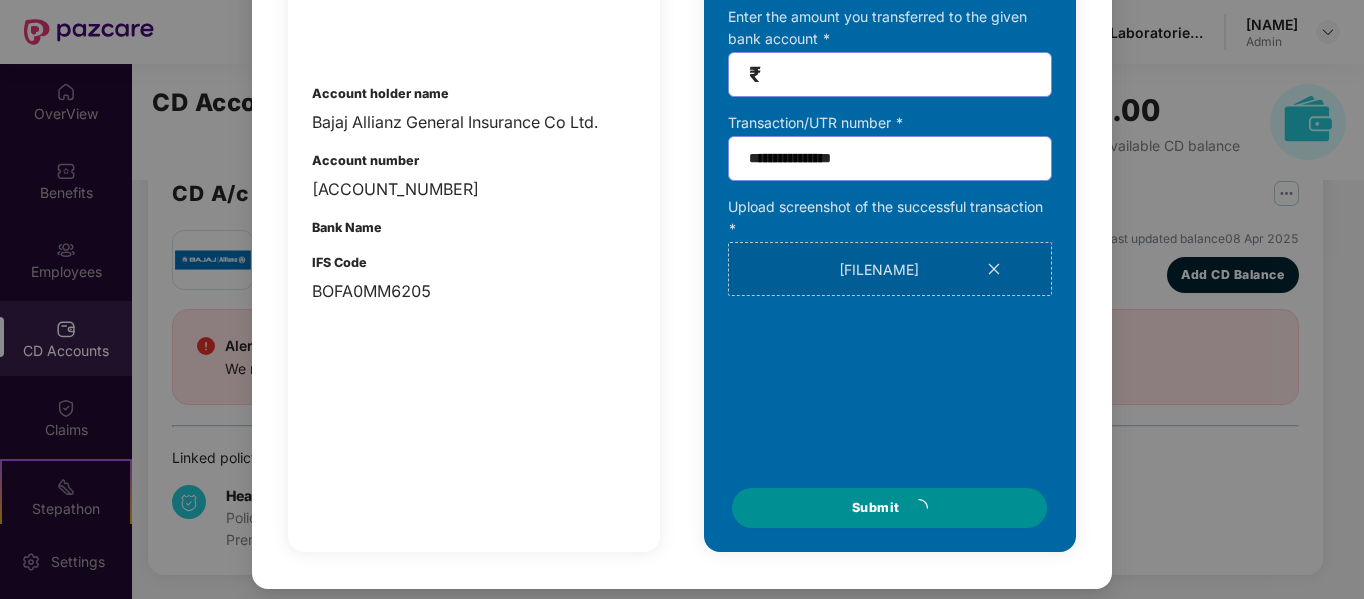 click on "Submit" at bounding box center (889, 508) 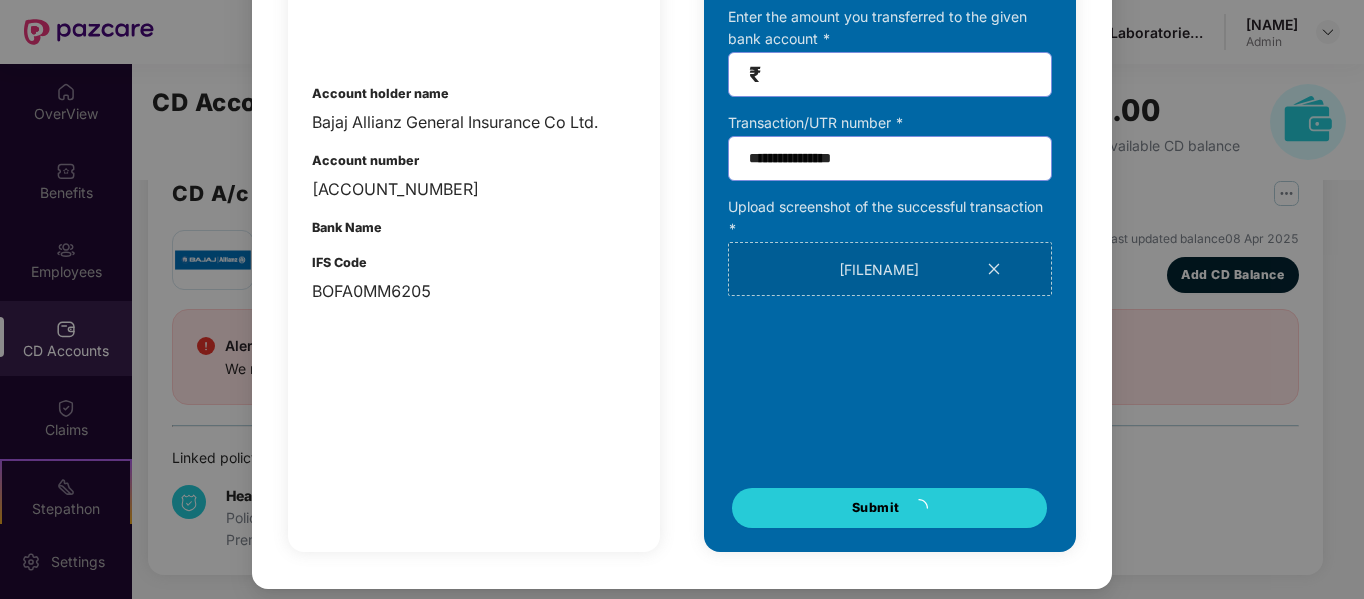scroll, scrollTop: 0, scrollLeft: 0, axis: both 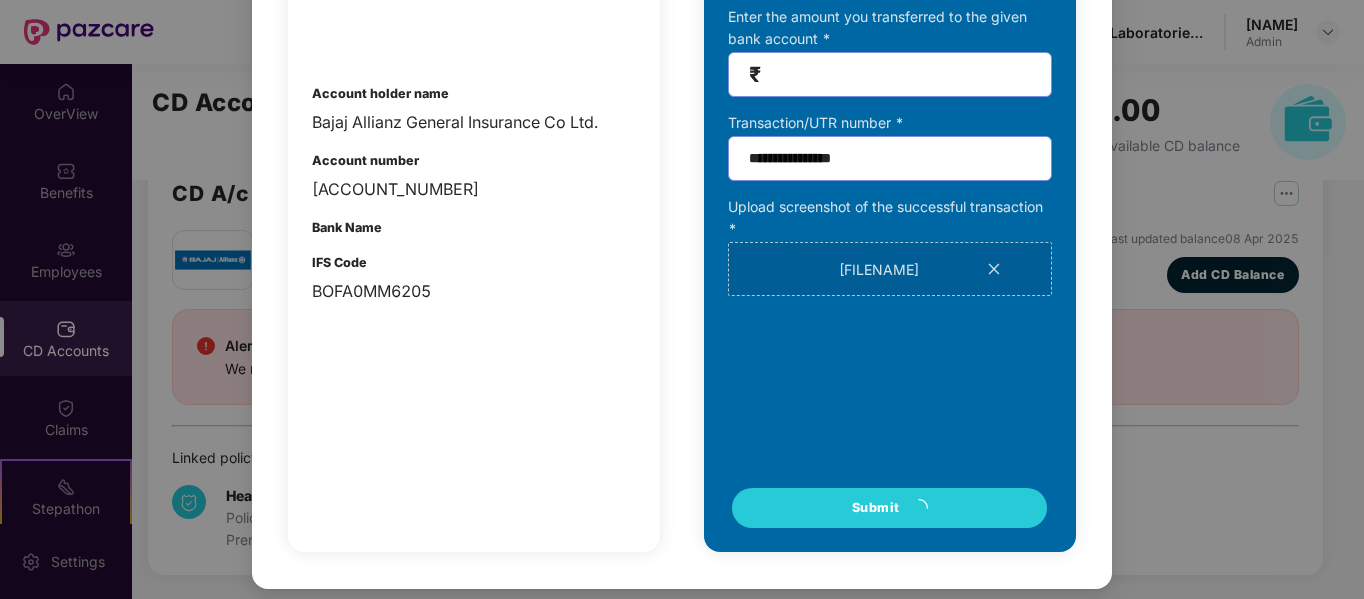 click on "**********" at bounding box center (682, 299) 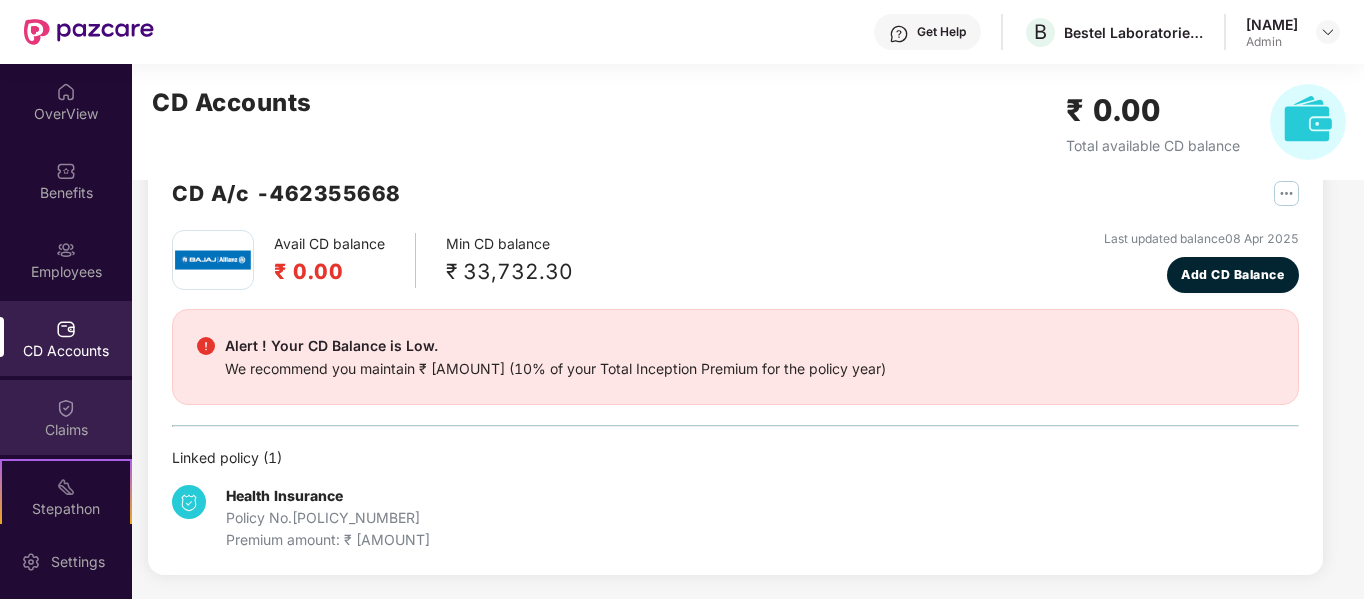 click at bounding box center (66, 408) 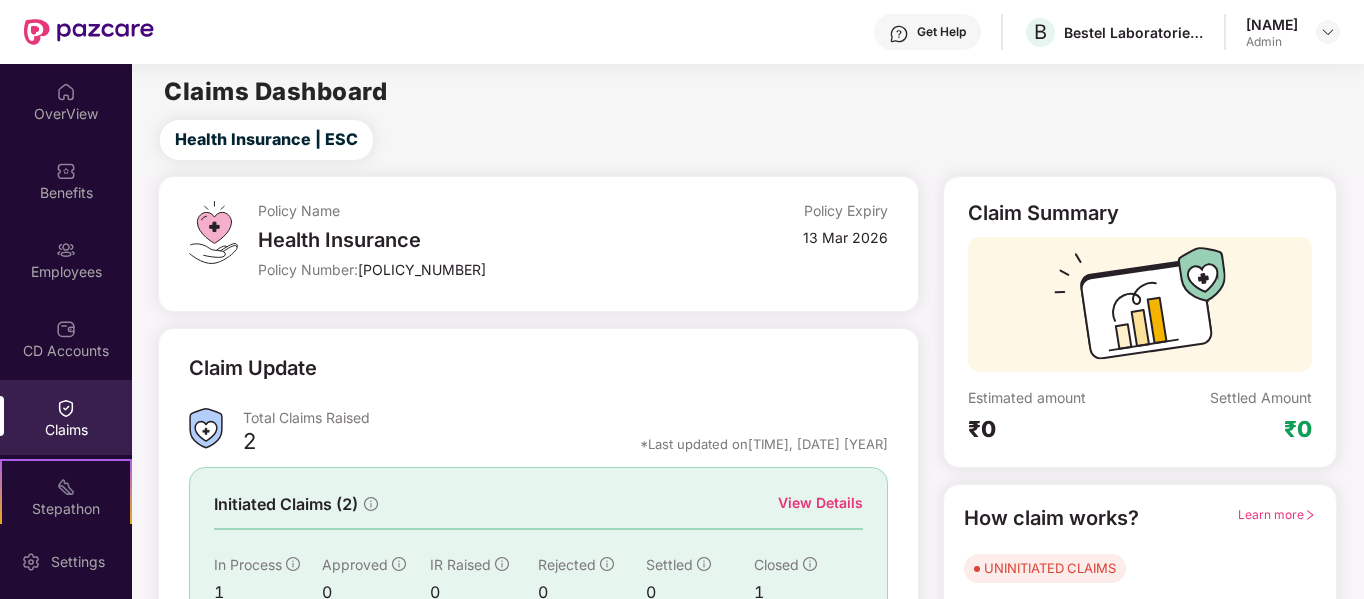 click on "1" at bounding box center [268, 592] 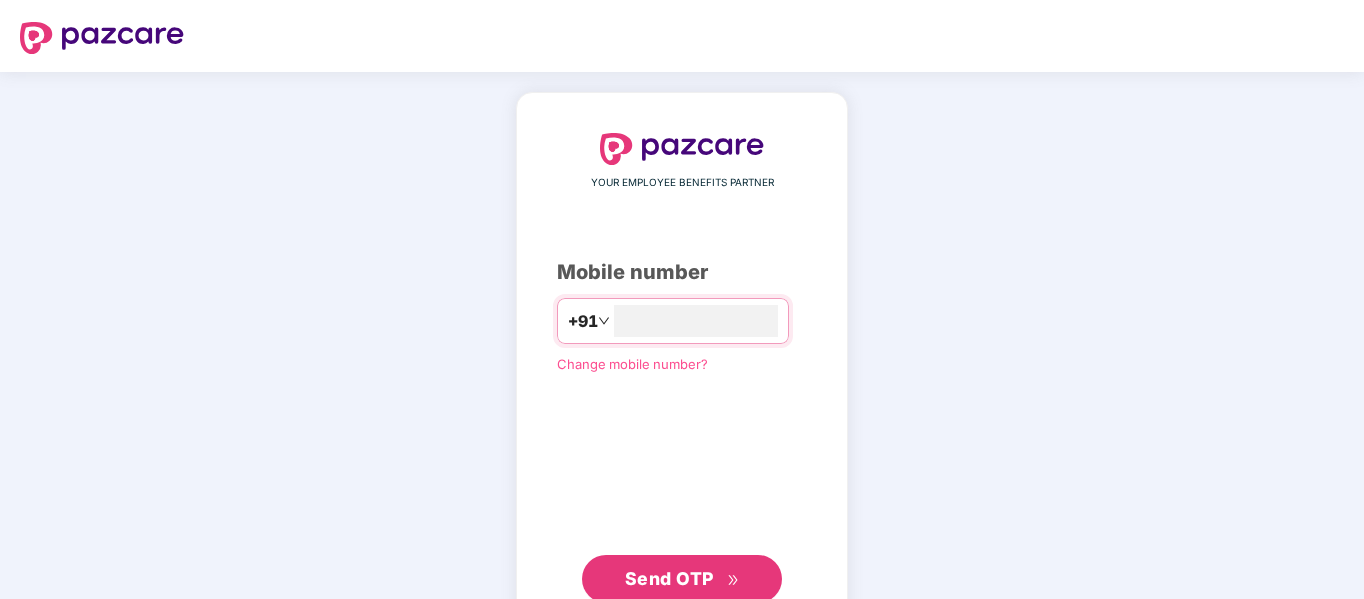 scroll, scrollTop: 0, scrollLeft: 0, axis: both 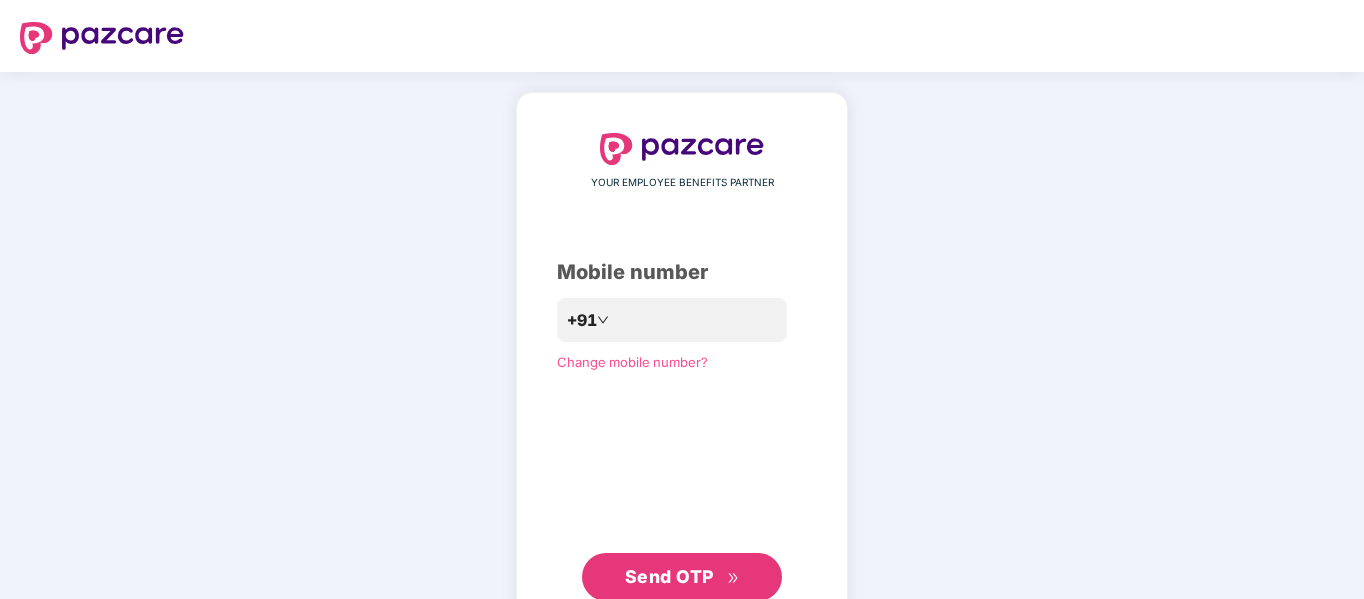 click on "Send OTP" at bounding box center (669, 576) 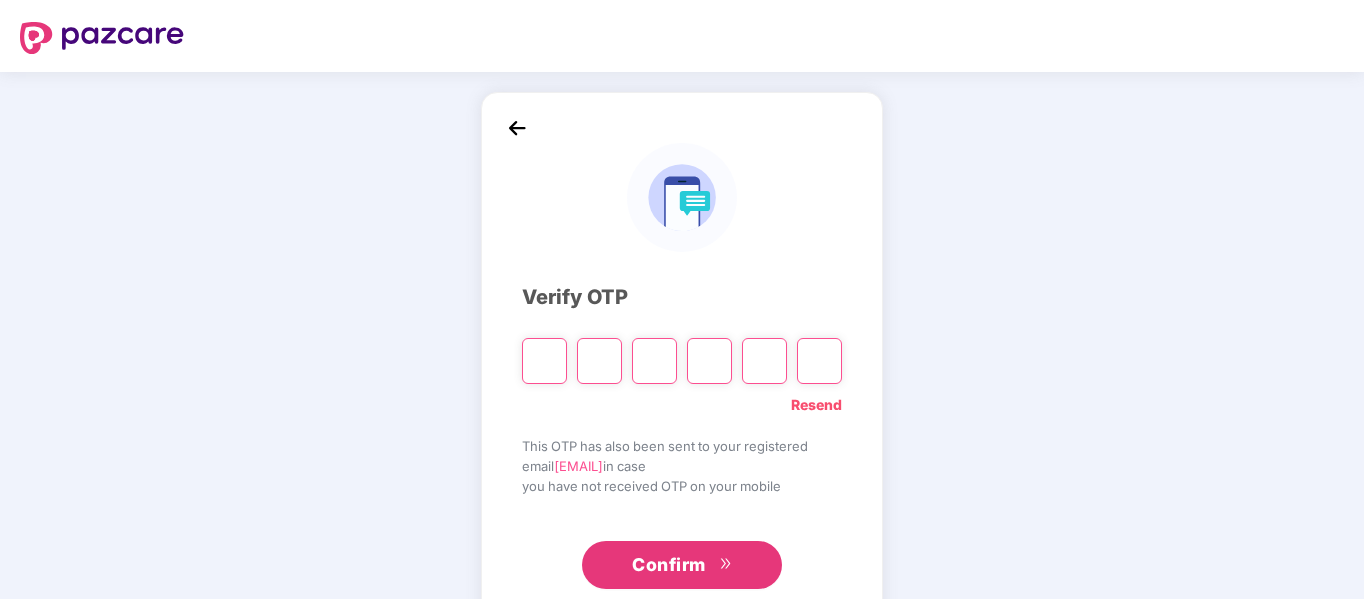 type on "*" 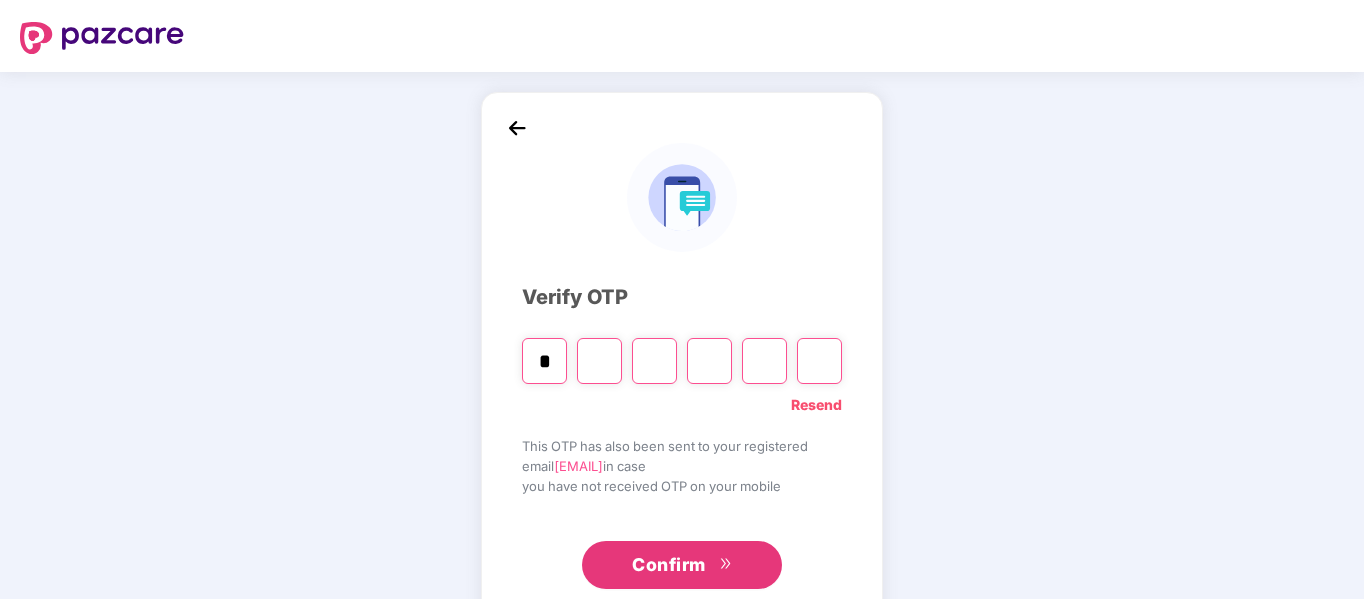 type on "*" 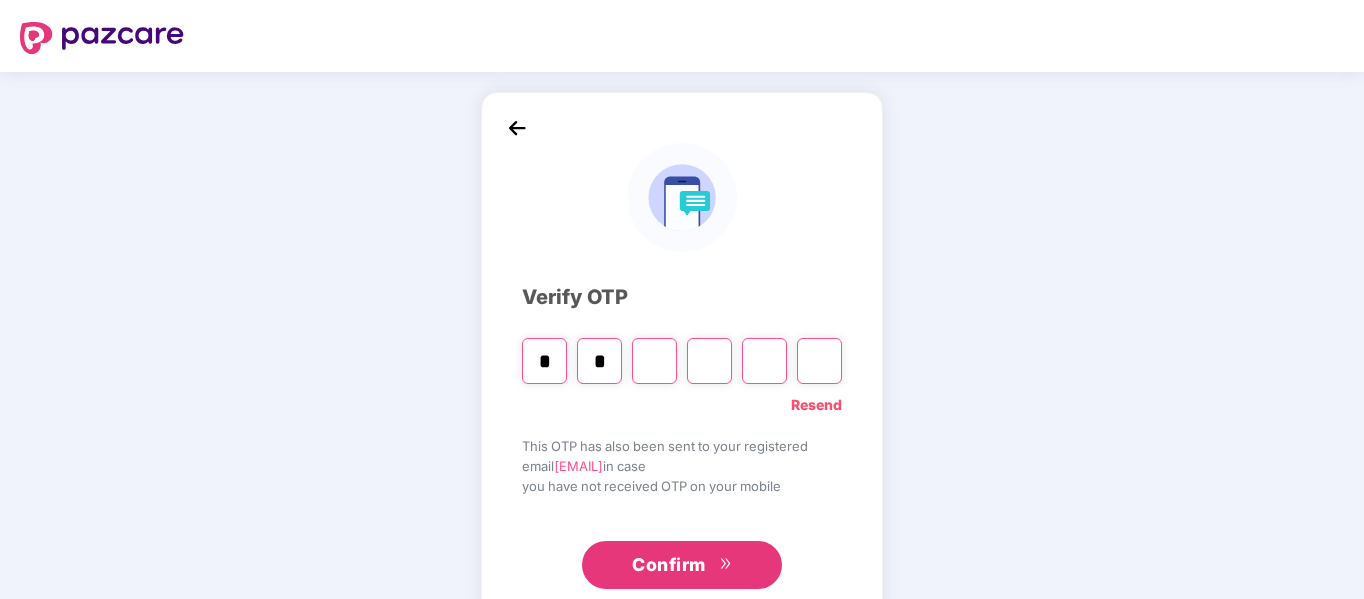 type on "*" 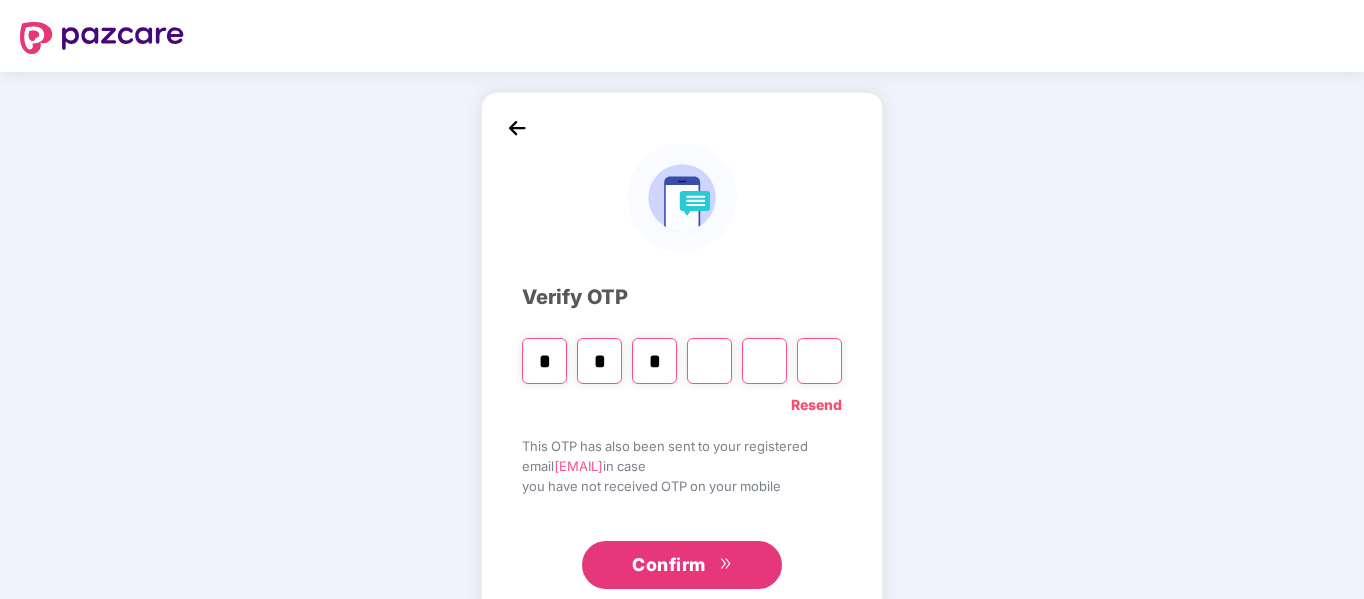 type on "*" 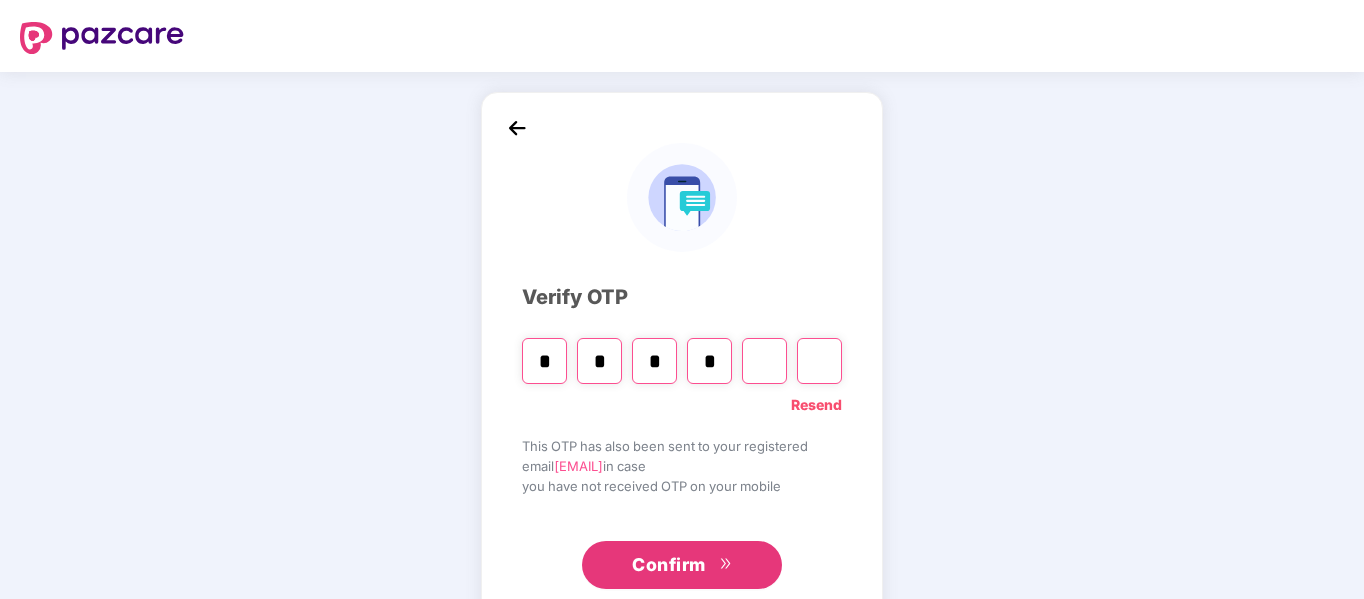 type on "*" 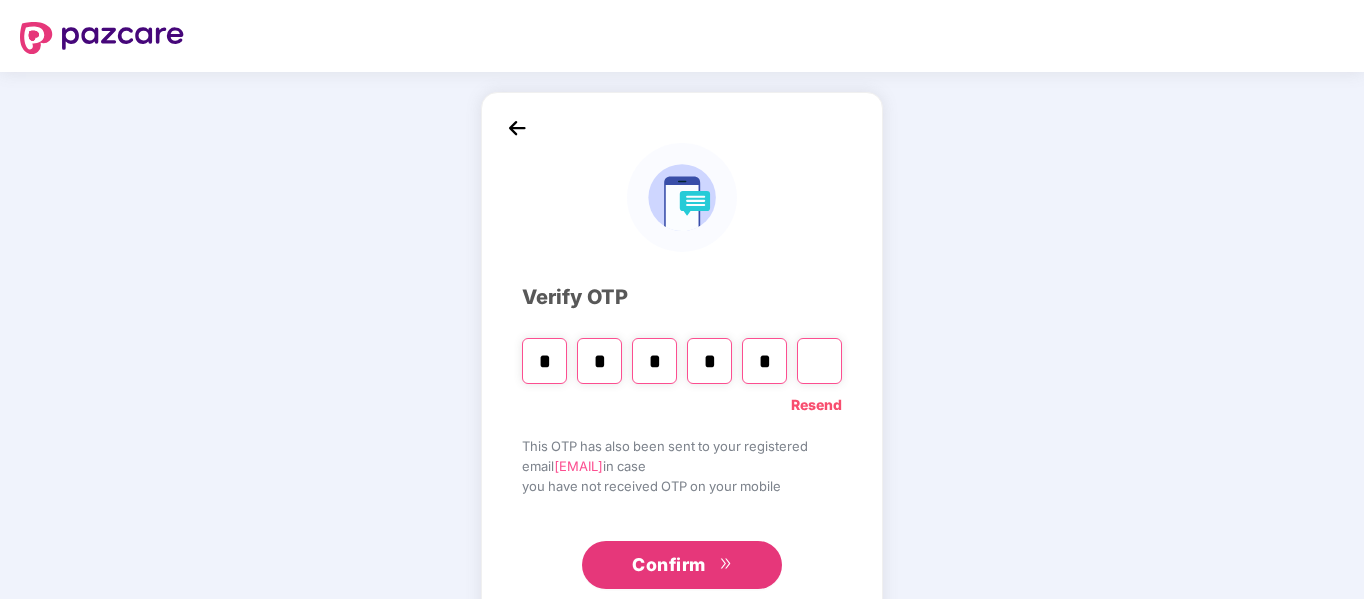 type on "*" 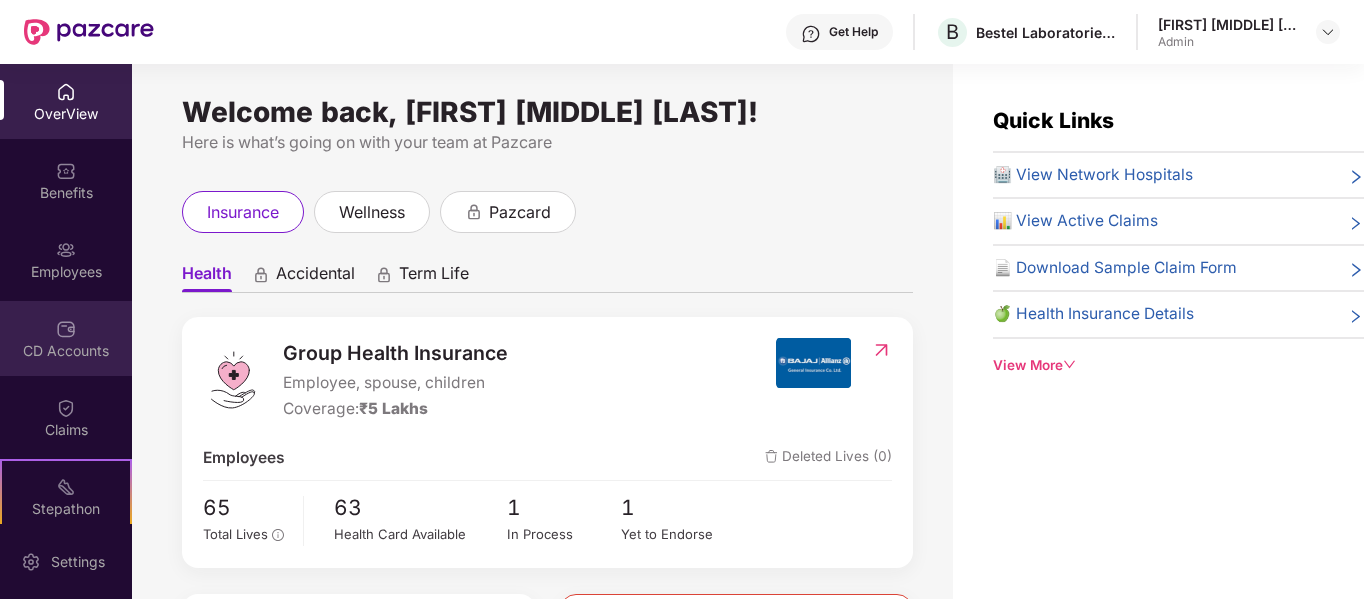 click at bounding box center [66, 329] 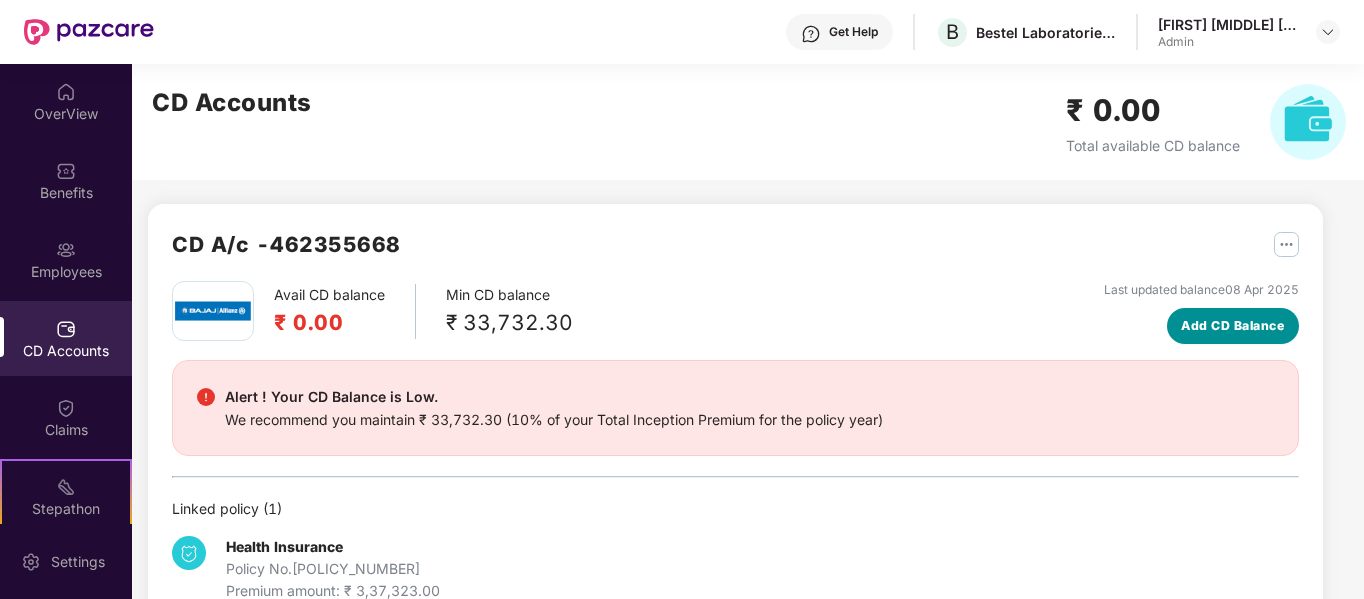 click on "Add CD Balance" at bounding box center [1232, 325] 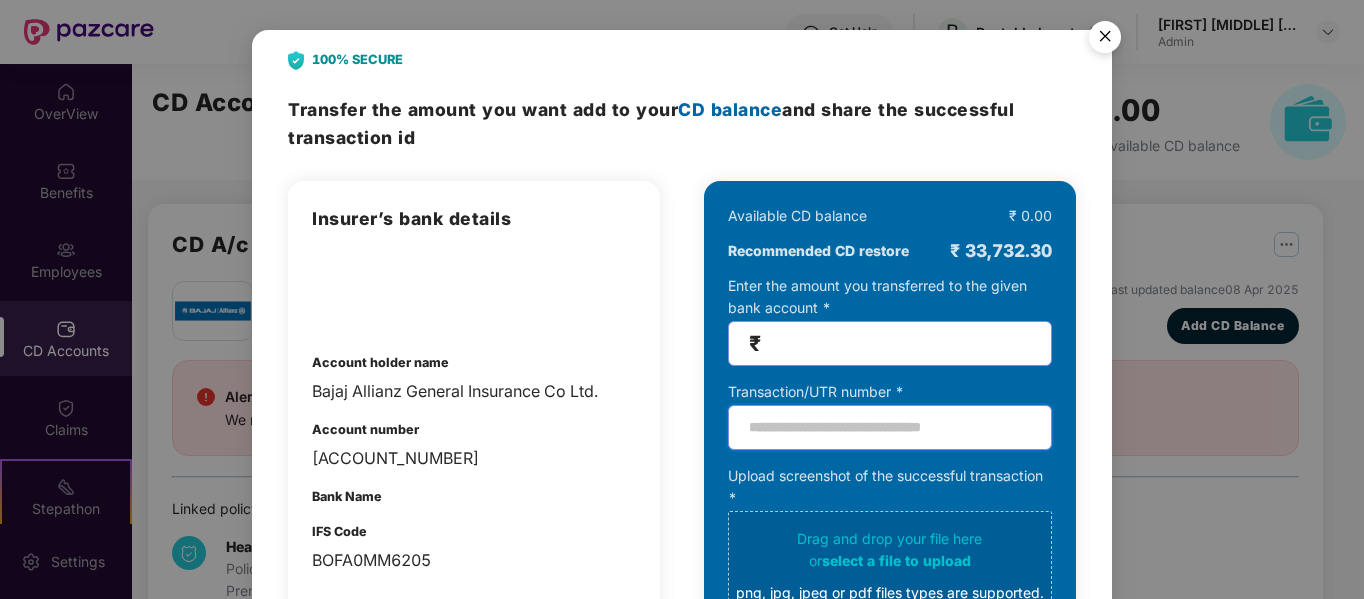 click at bounding box center [890, 427] 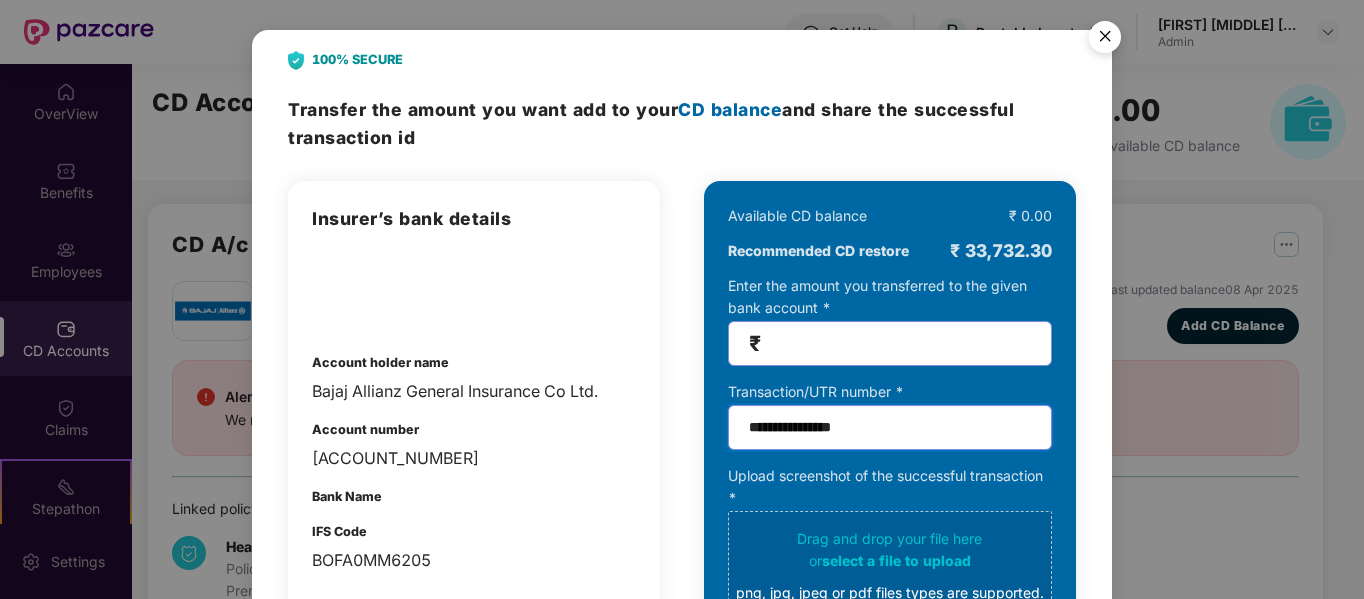 type on "**********" 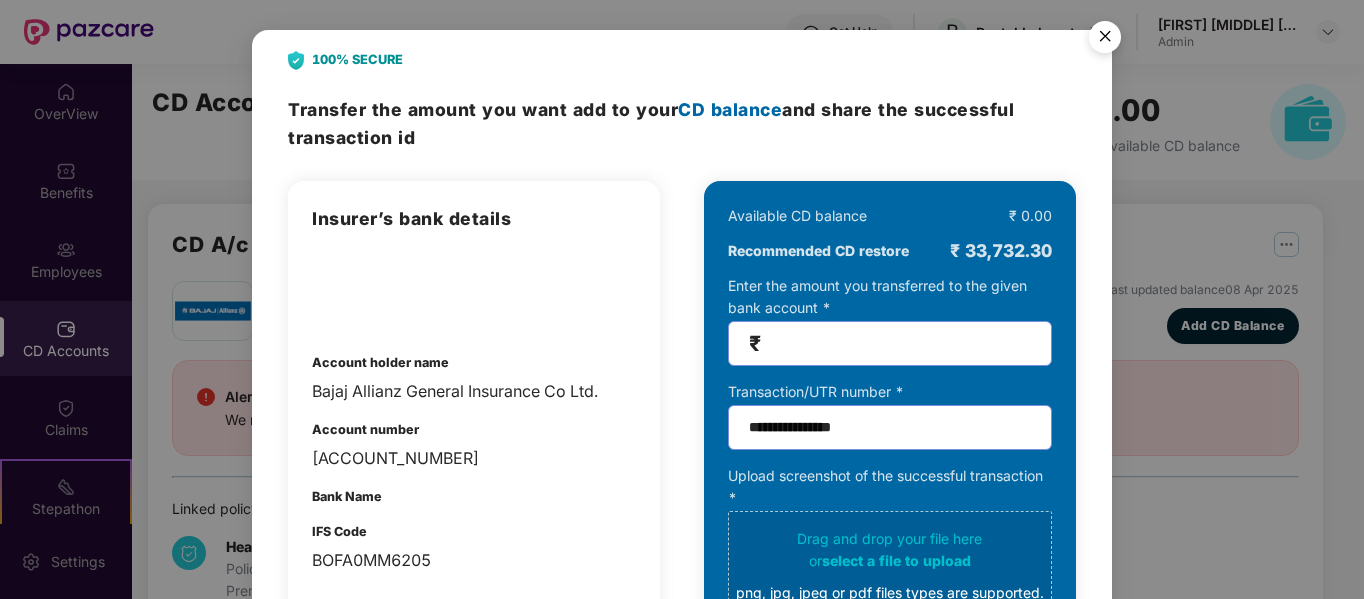 click on "₹" at bounding box center [890, 343] 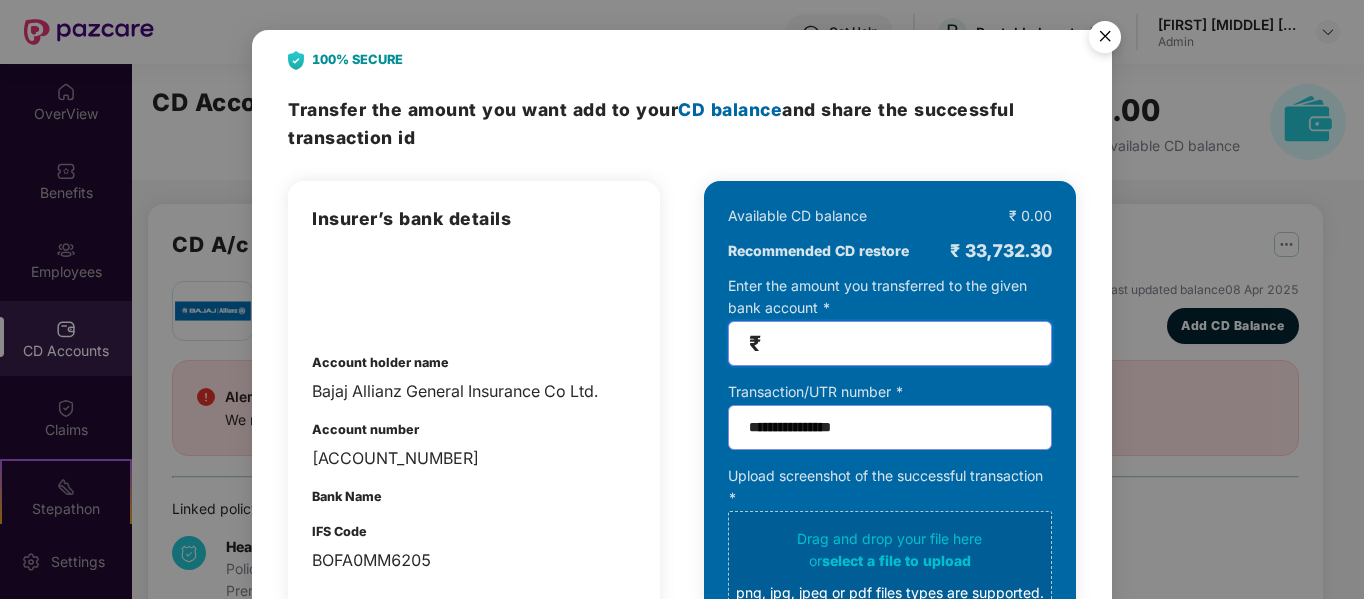 type on "*****" 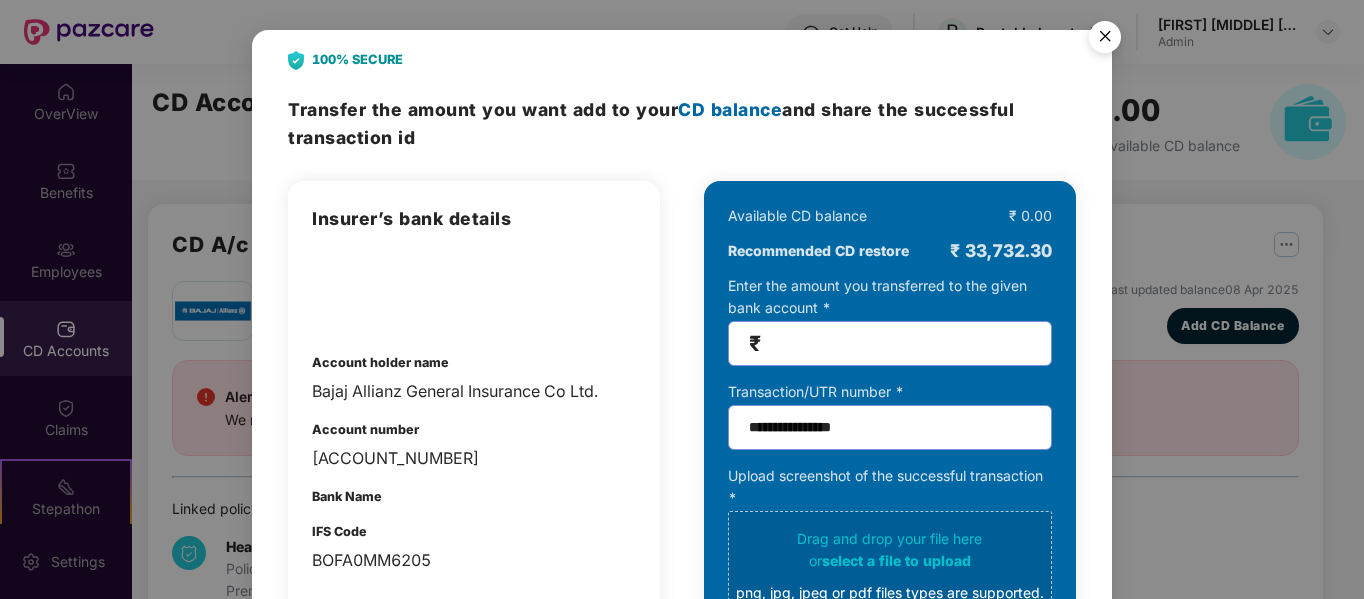 click on "**********" at bounding box center (682, 299) 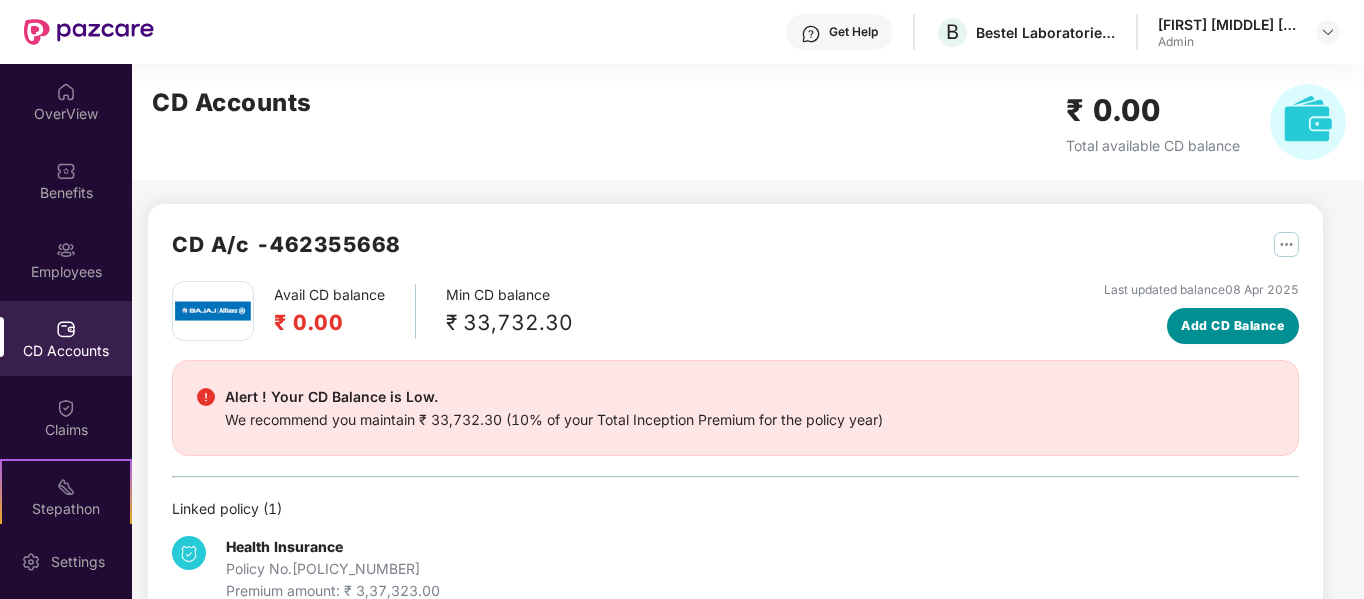 click on "Add CD Balance" at bounding box center [1232, 325] 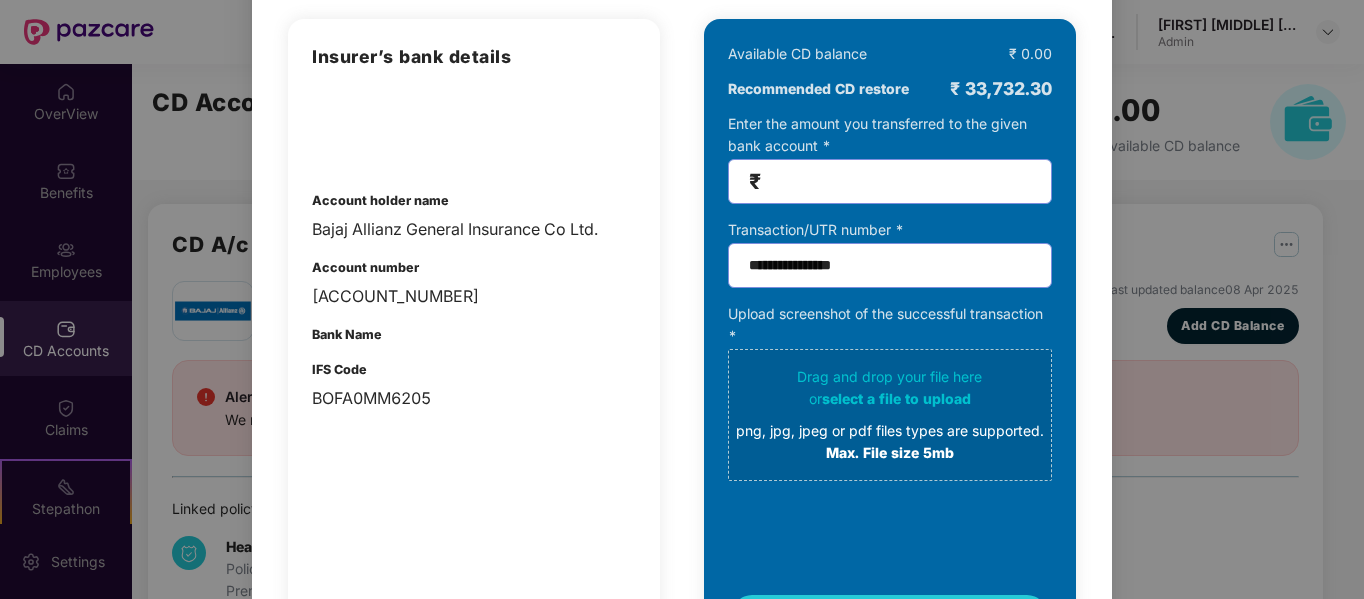 scroll, scrollTop: 200, scrollLeft: 0, axis: vertical 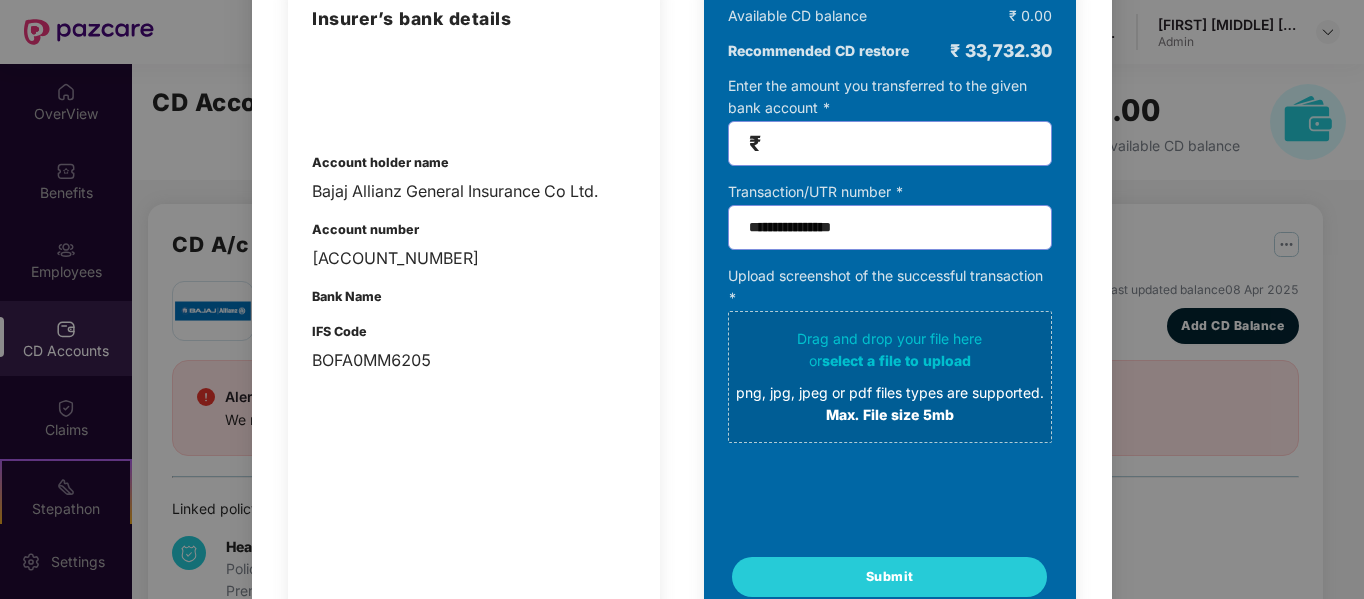 click on "Drag and drop your file here or  select a file to upload png, jpg, jpeg or pdf files types are supported. Max. File size 5mb" at bounding box center [890, 377] 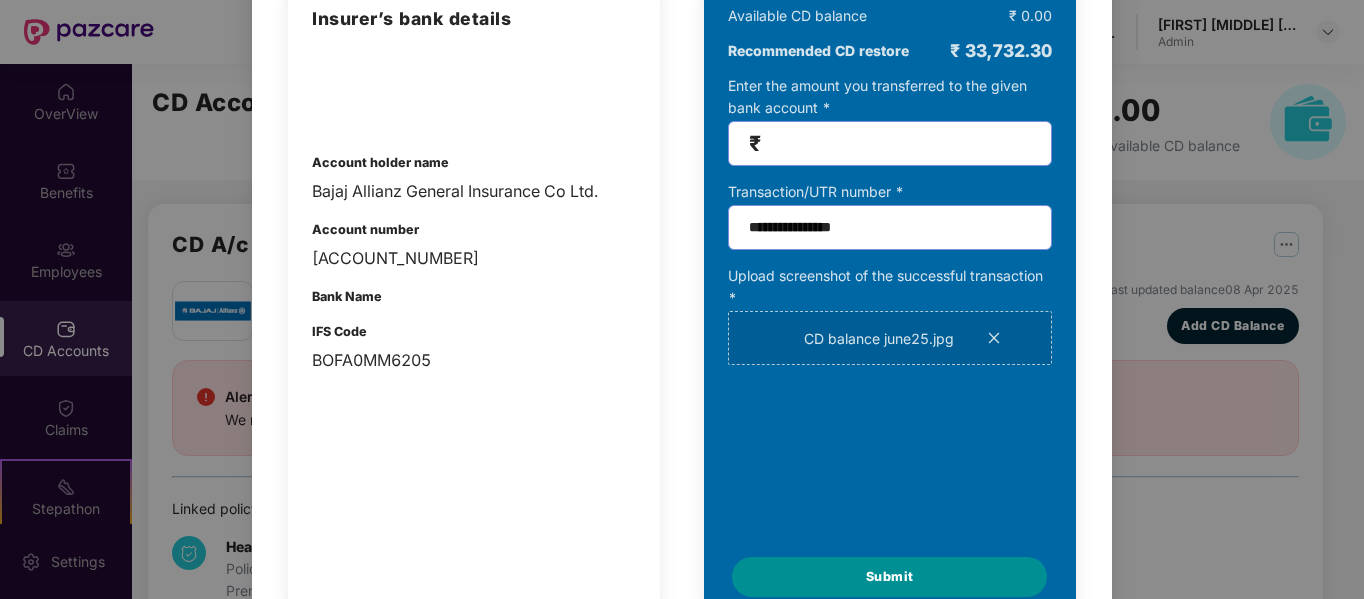 click on "Submit" at bounding box center (889, 577) 